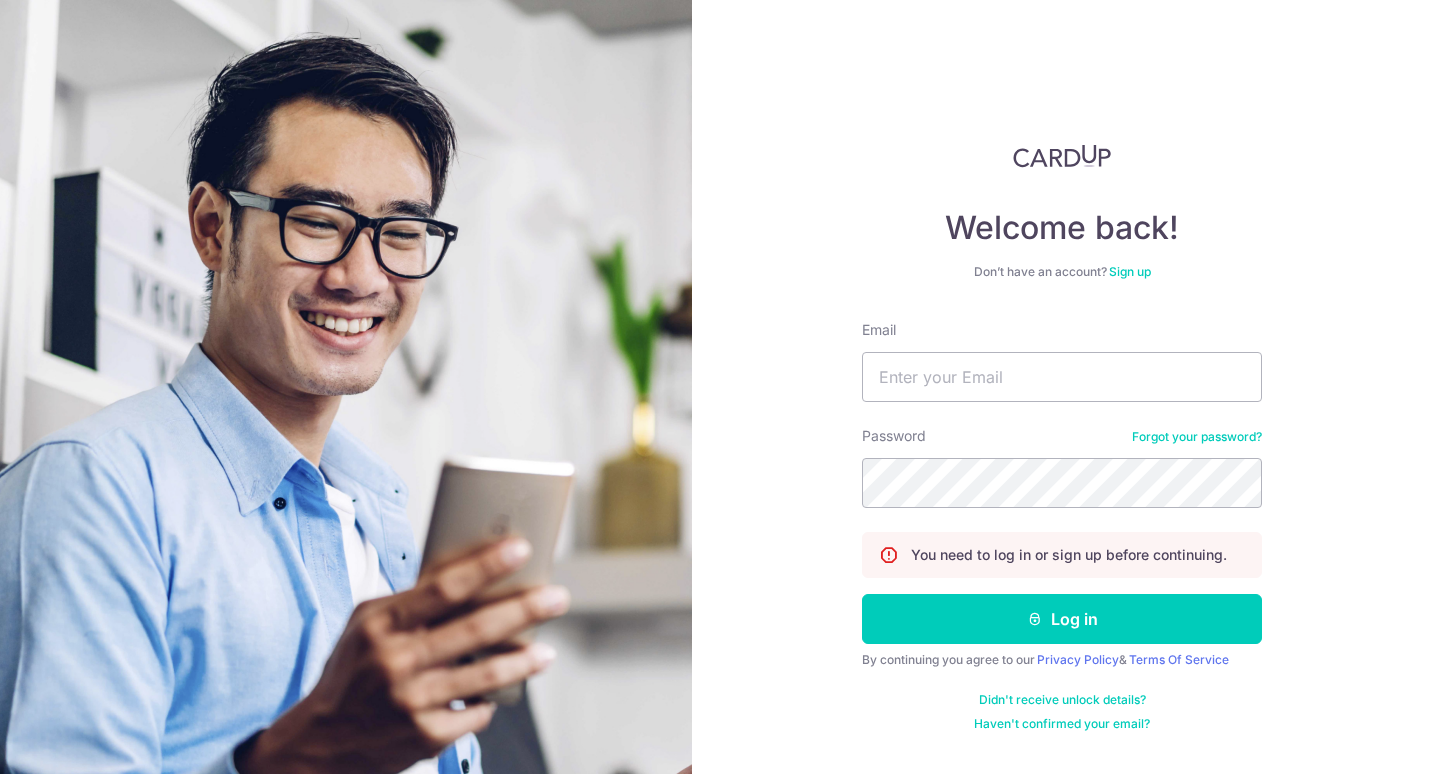 scroll, scrollTop: 0, scrollLeft: 0, axis: both 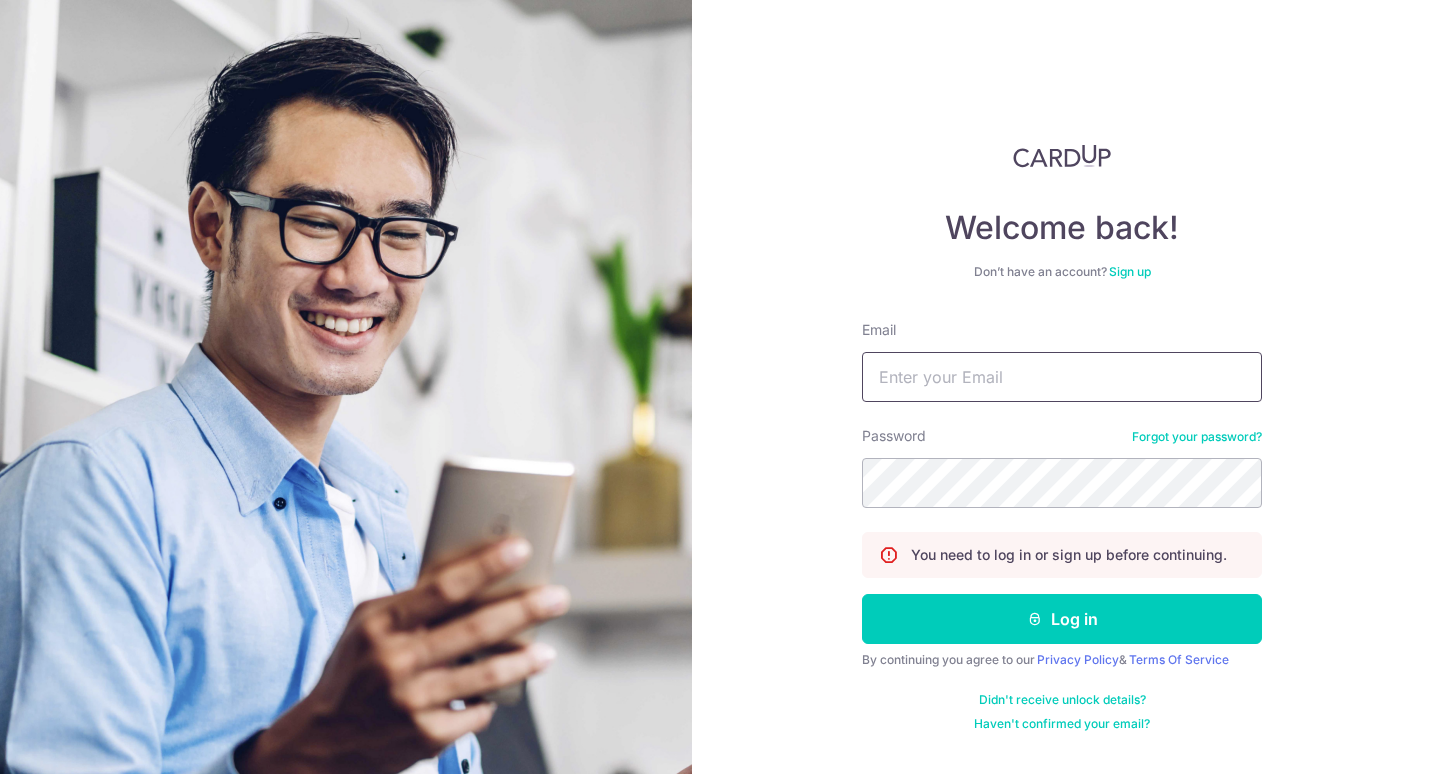 type on "taurus8585@gmail.com" 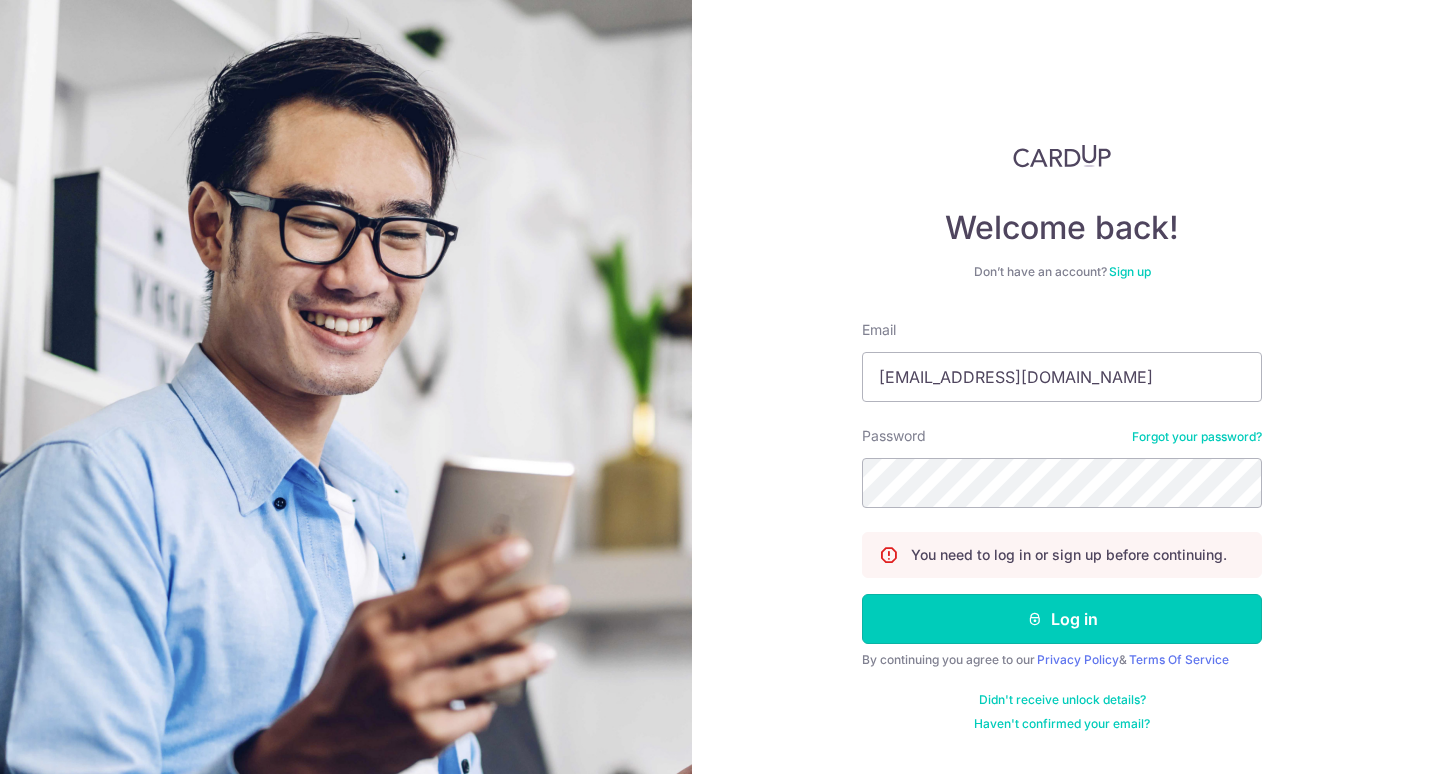 scroll, scrollTop: 0, scrollLeft: 0, axis: both 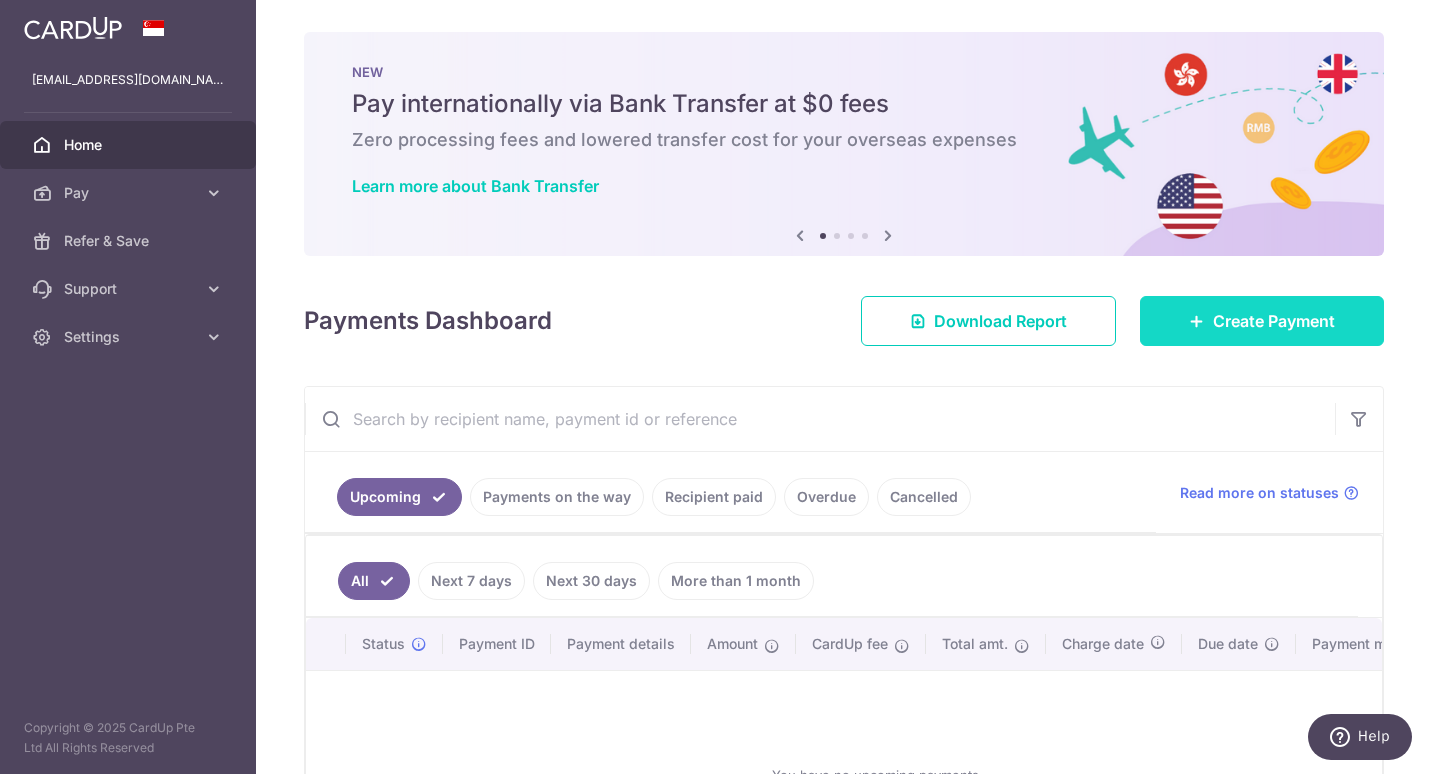 click on "Create Payment" at bounding box center (1274, 321) 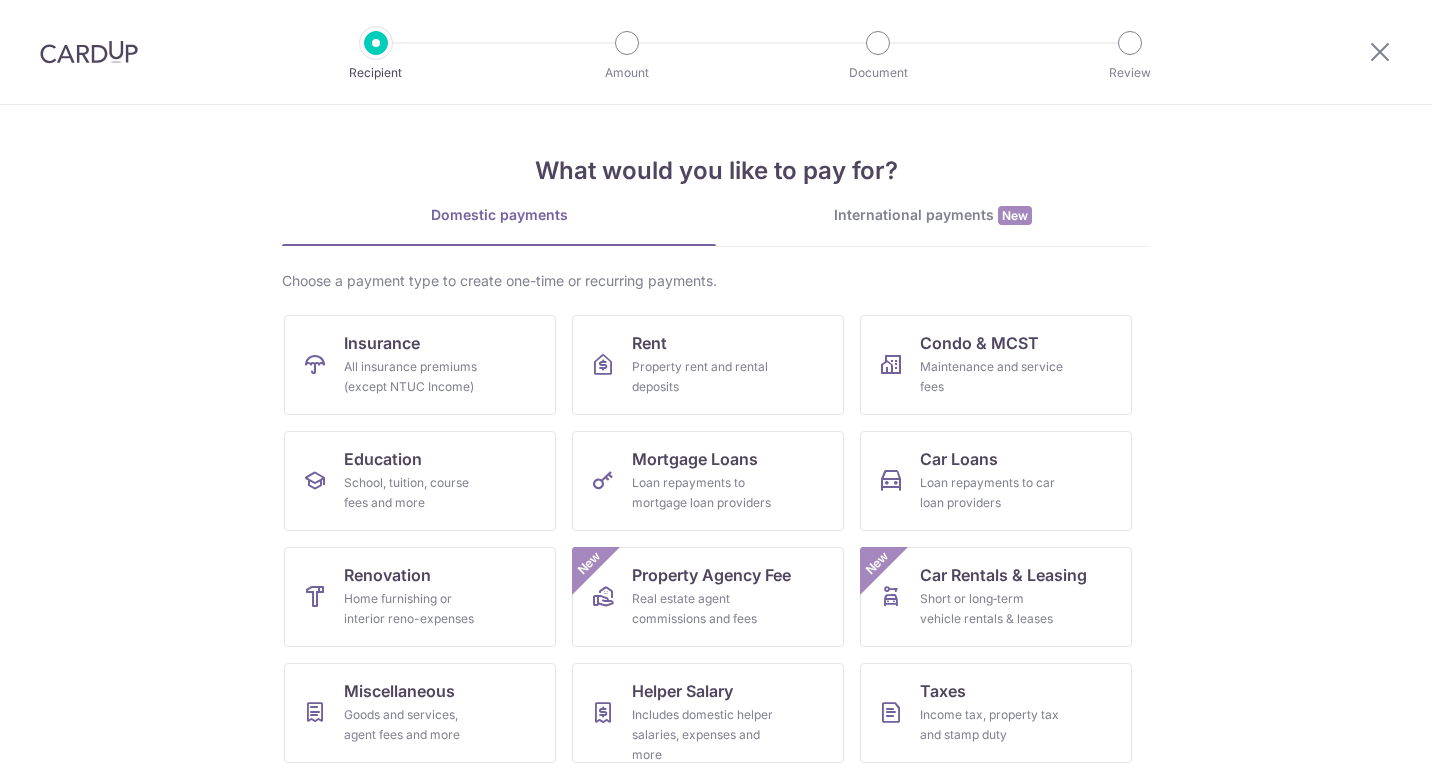 scroll, scrollTop: 0, scrollLeft: 0, axis: both 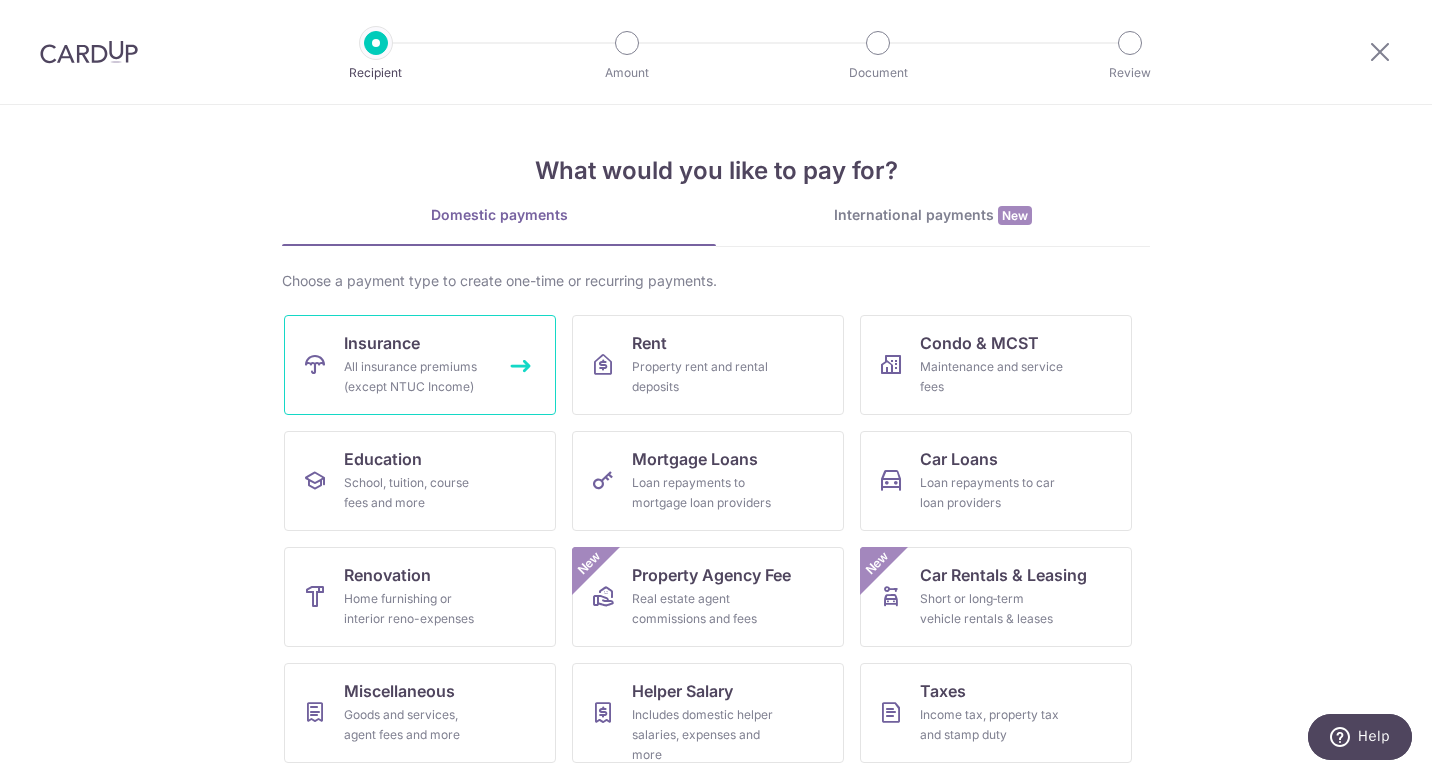 click on "All insurance premiums (except NTUC Income)" at bounding box center [416, 377] 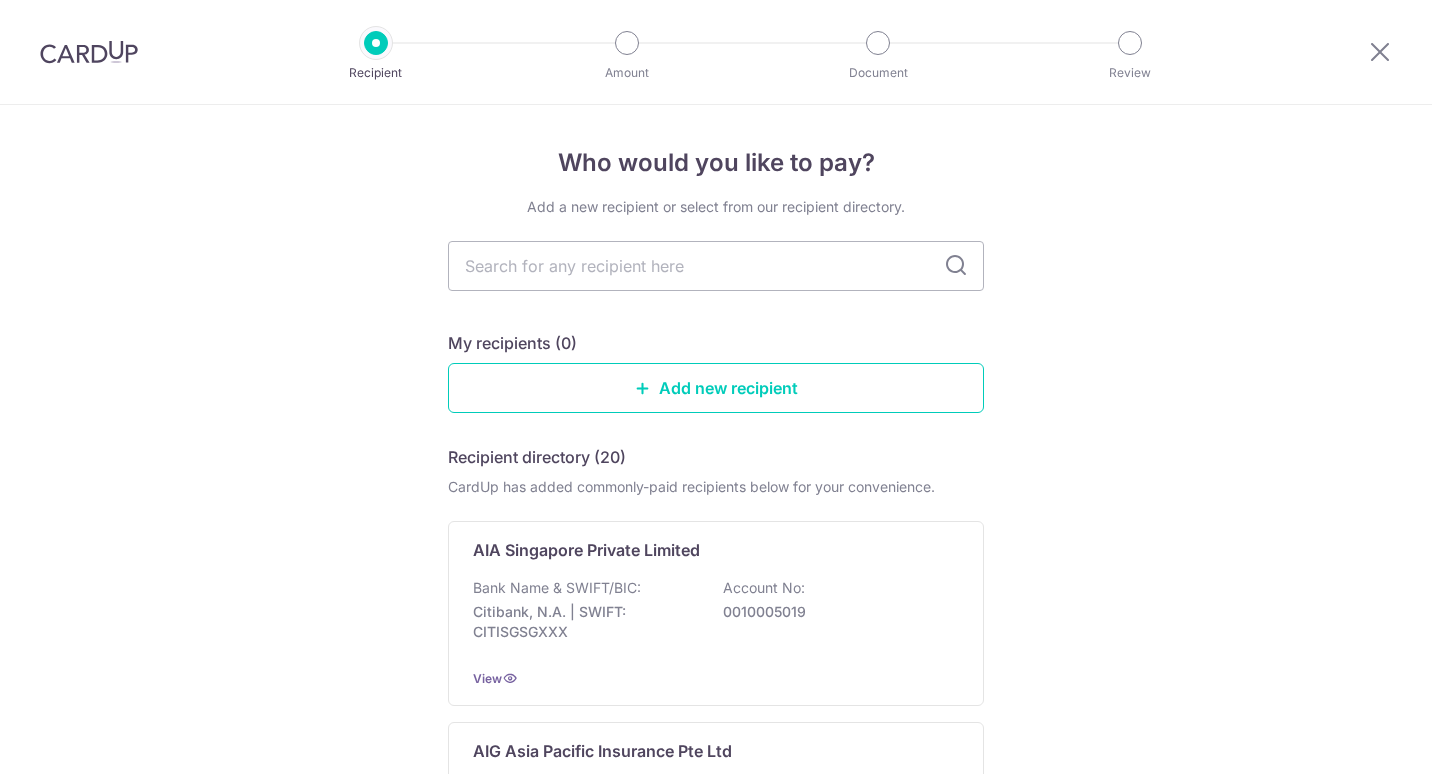 scroll, scrollTop: 0, scrollLeft: 0, axis: both 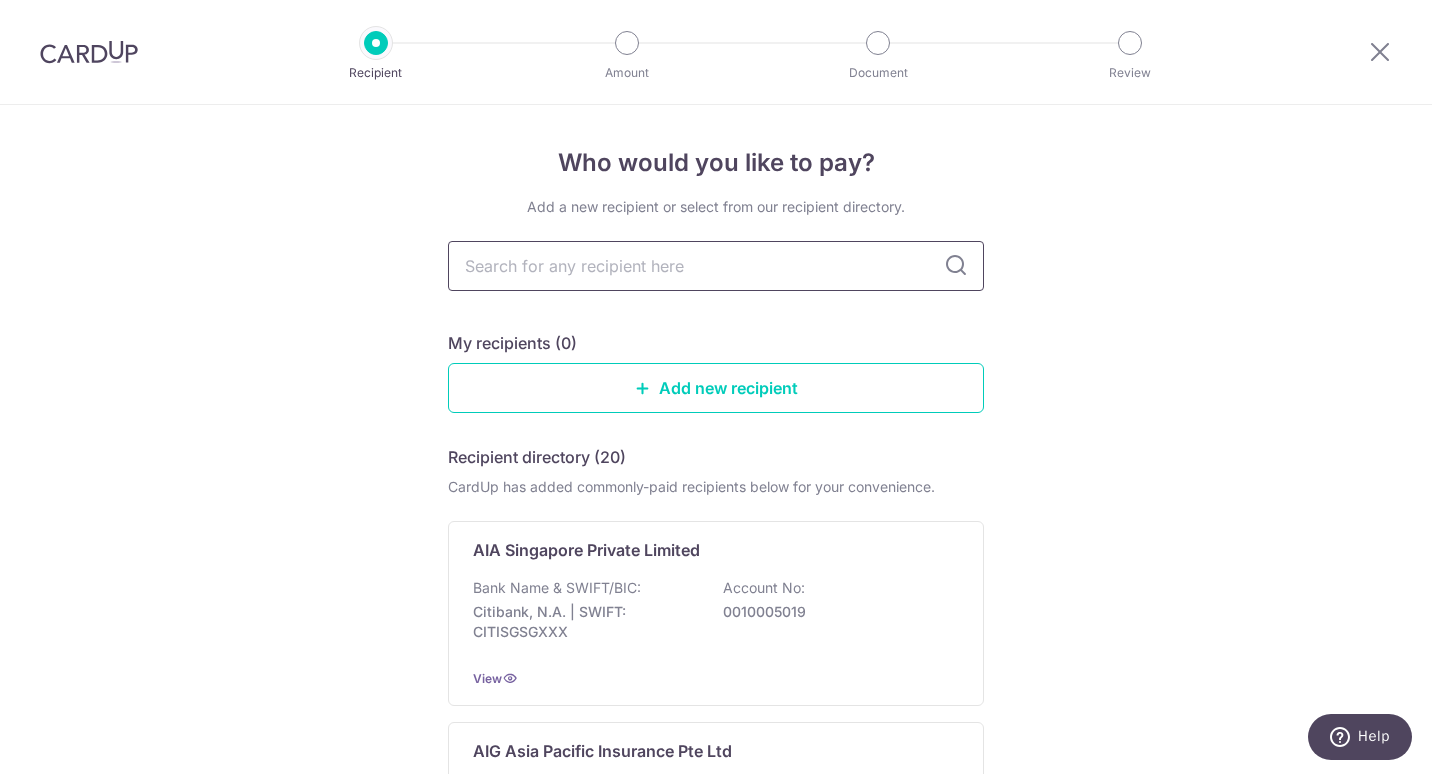click at bounding box center [716, 266] 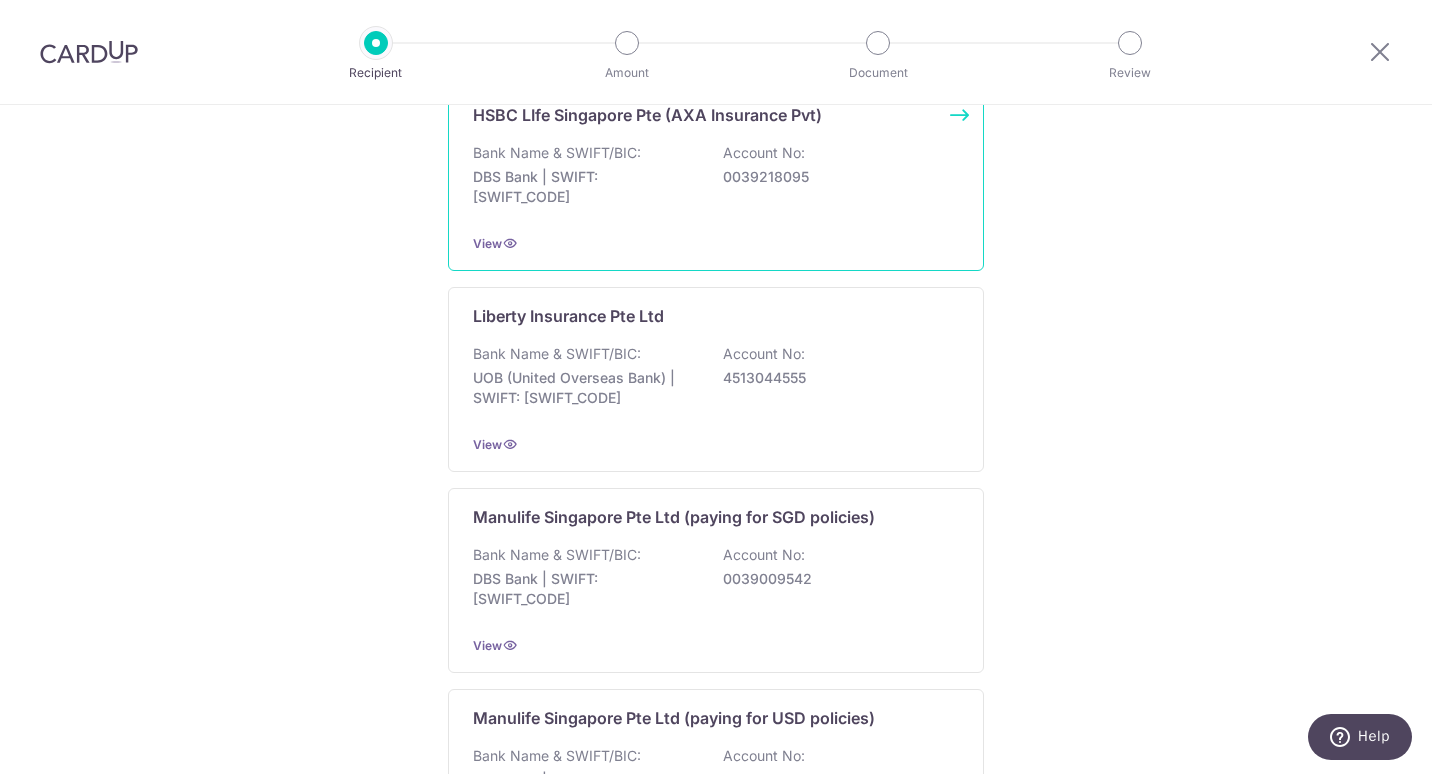 scroll, scrollTop: 1900, scrollLeft: 0, axis: vertical 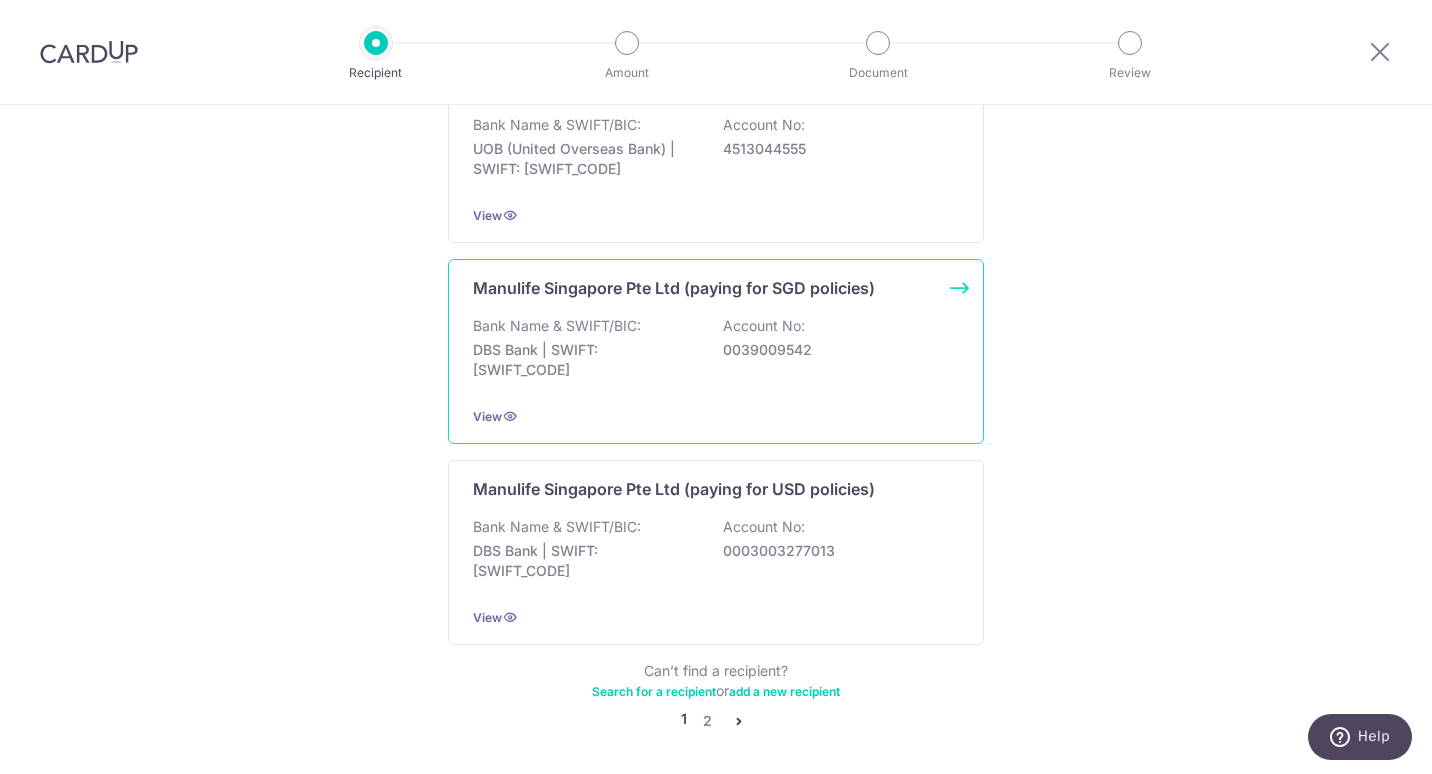 click on "DBS Bank | SWIFT: DBSSSGSGXXX" at bounding box center (585, 360) 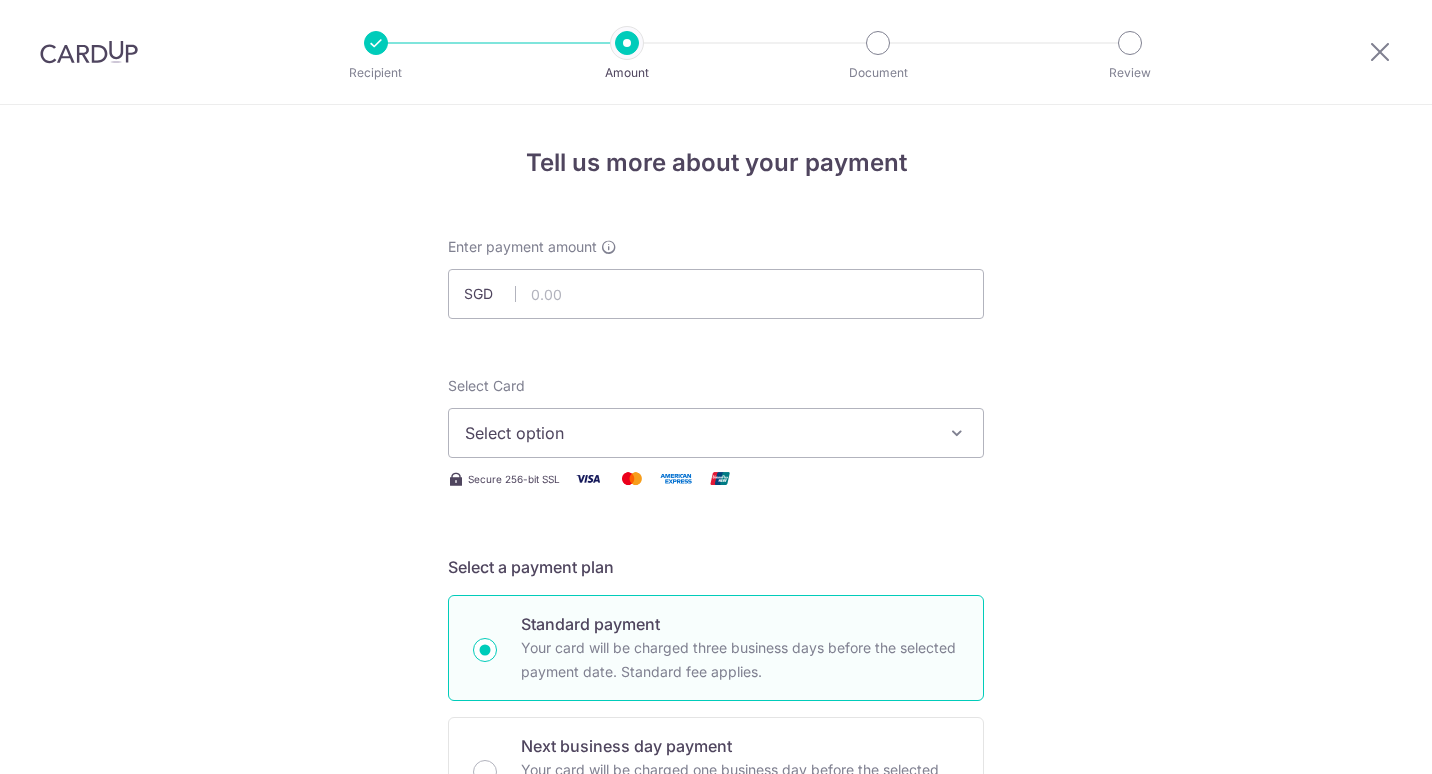scroll, scrollTop: 0, scrollLeft: 0, axis: both 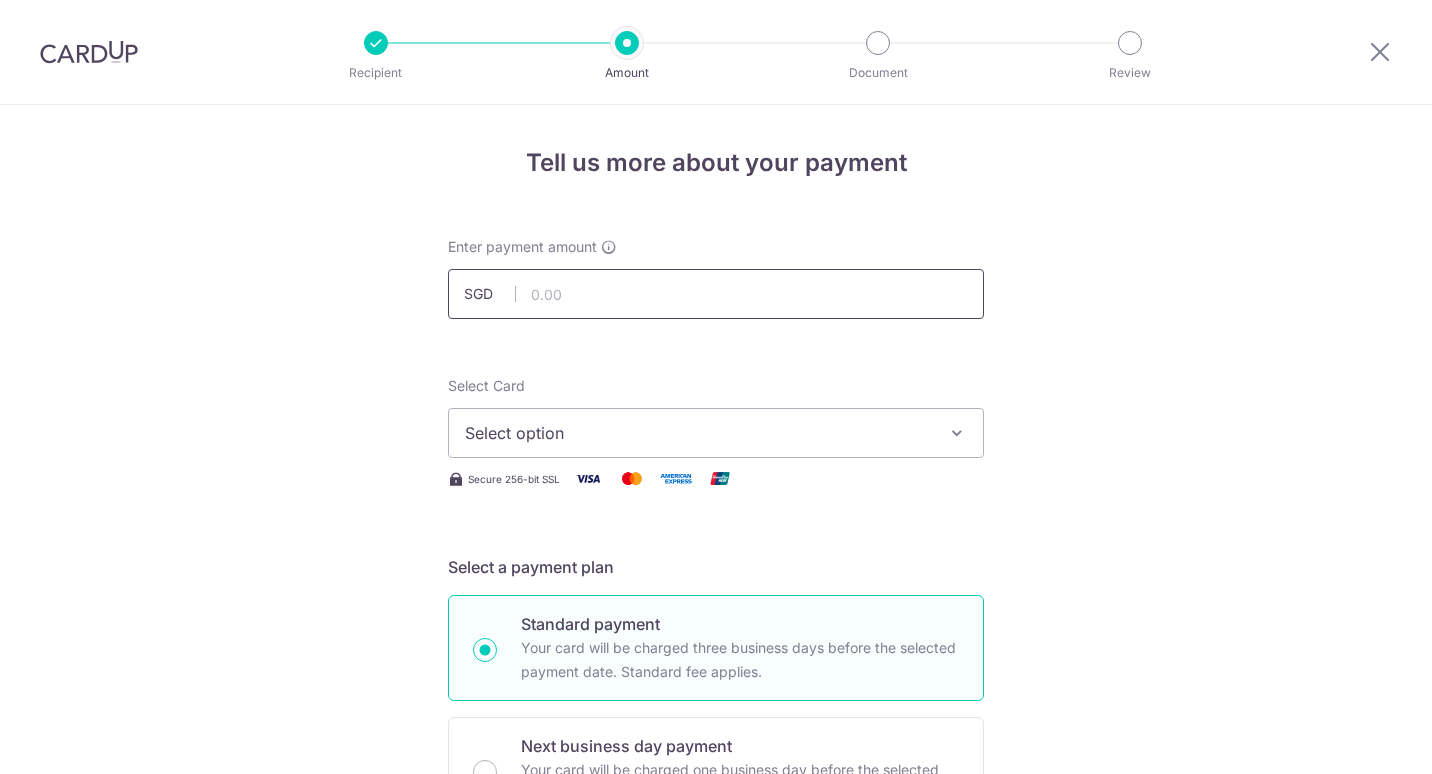 drag, startPoint x: 0, startPoint y: 0, endPoint x: 618, endPoint y: 303, distance: 688.28265 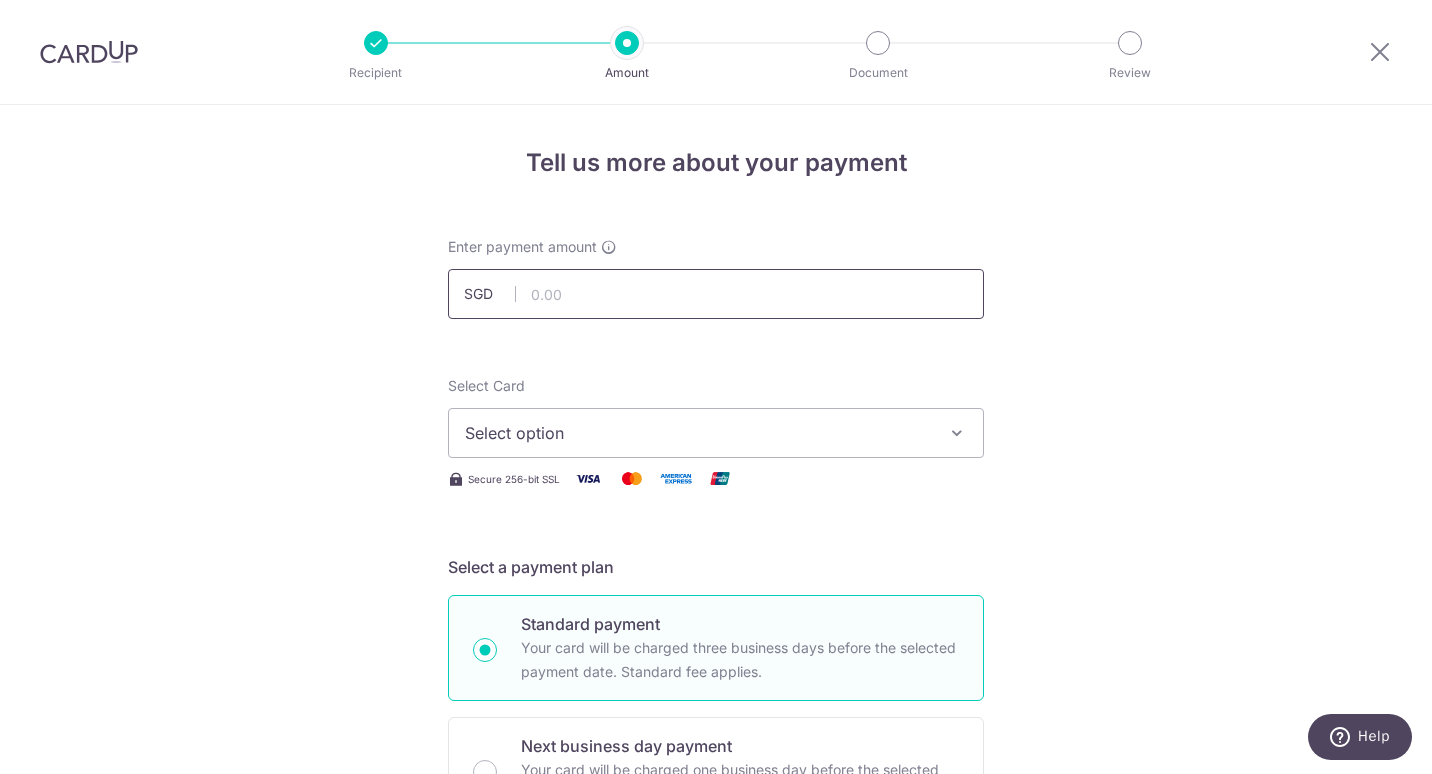 type on "917.56" 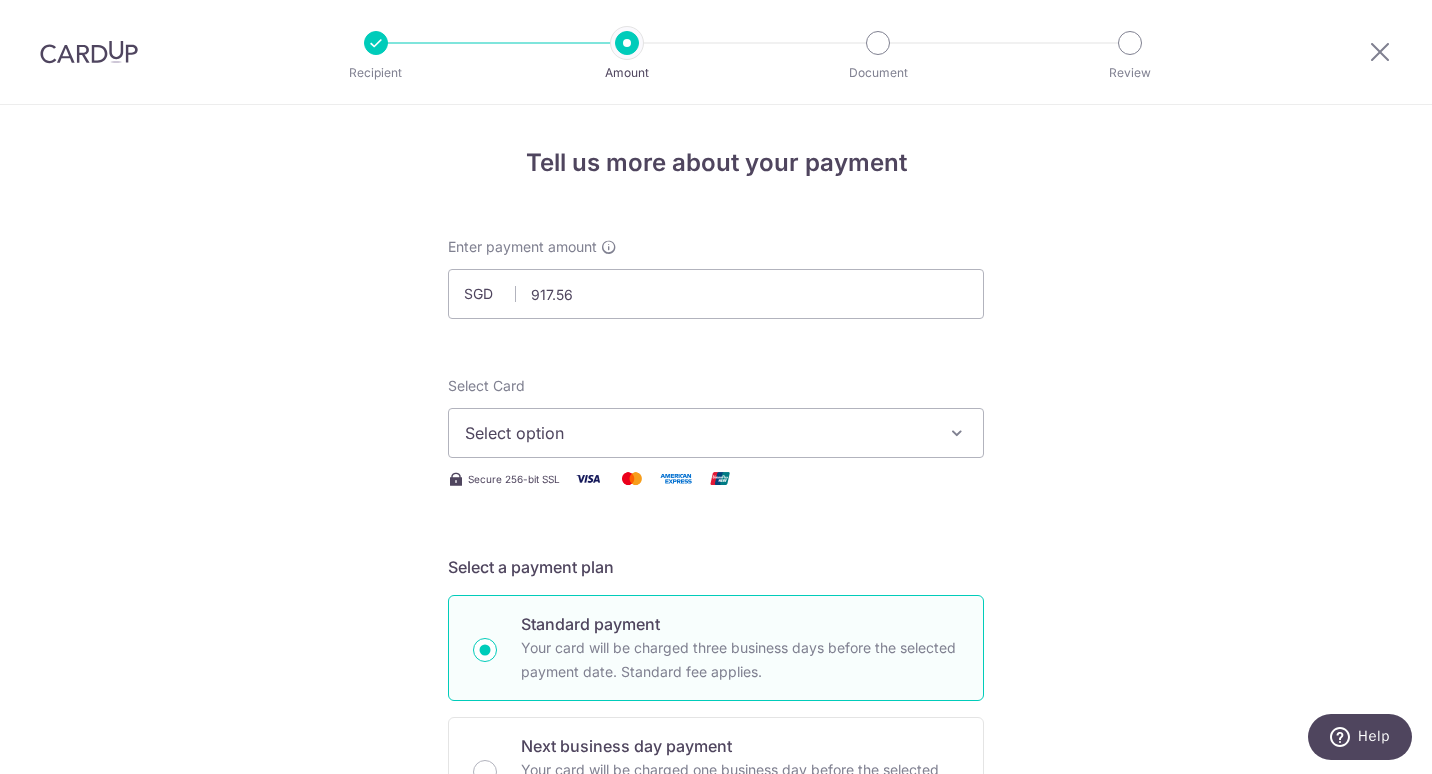 click on "Select option" at bounding box center [716, 433] 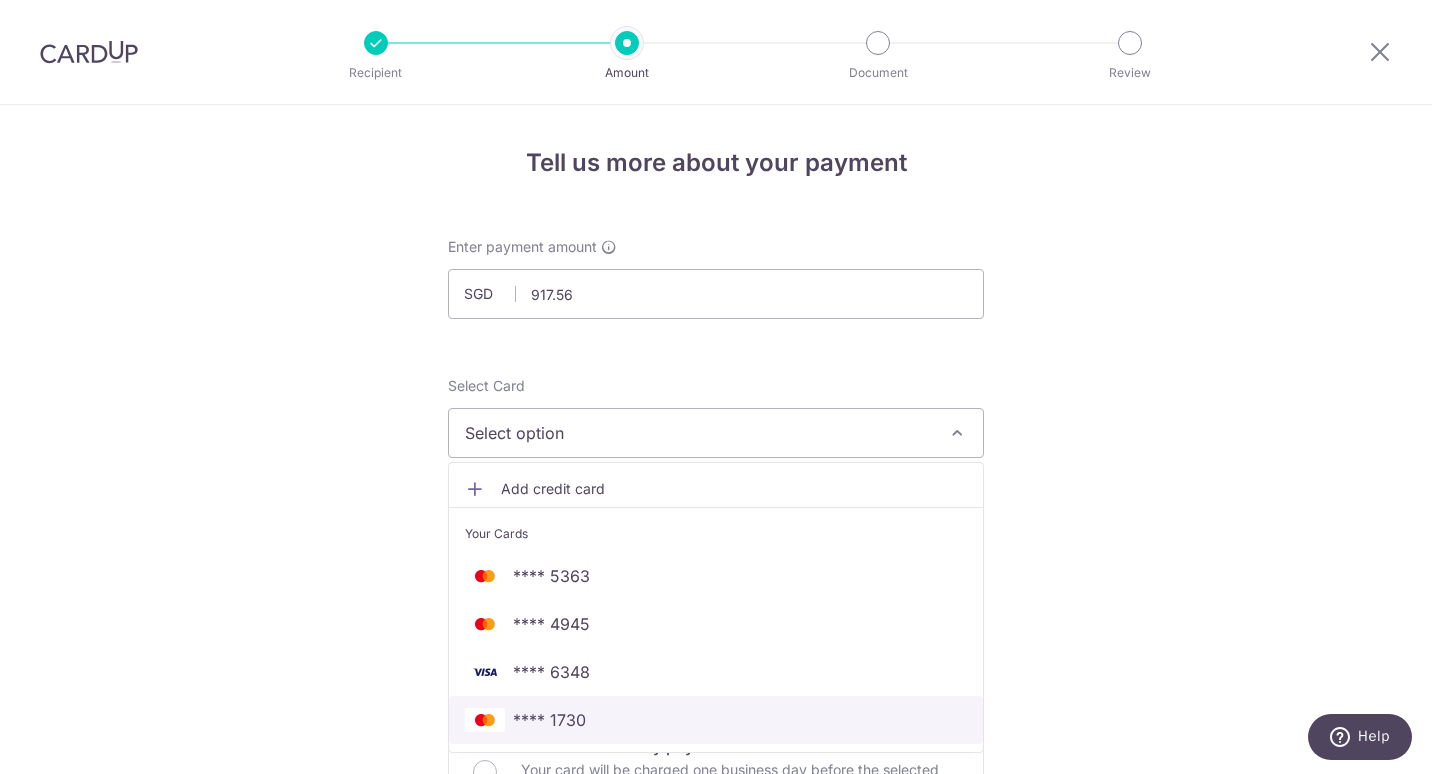 click on "**** 1730" at bounding box center (549, 720) 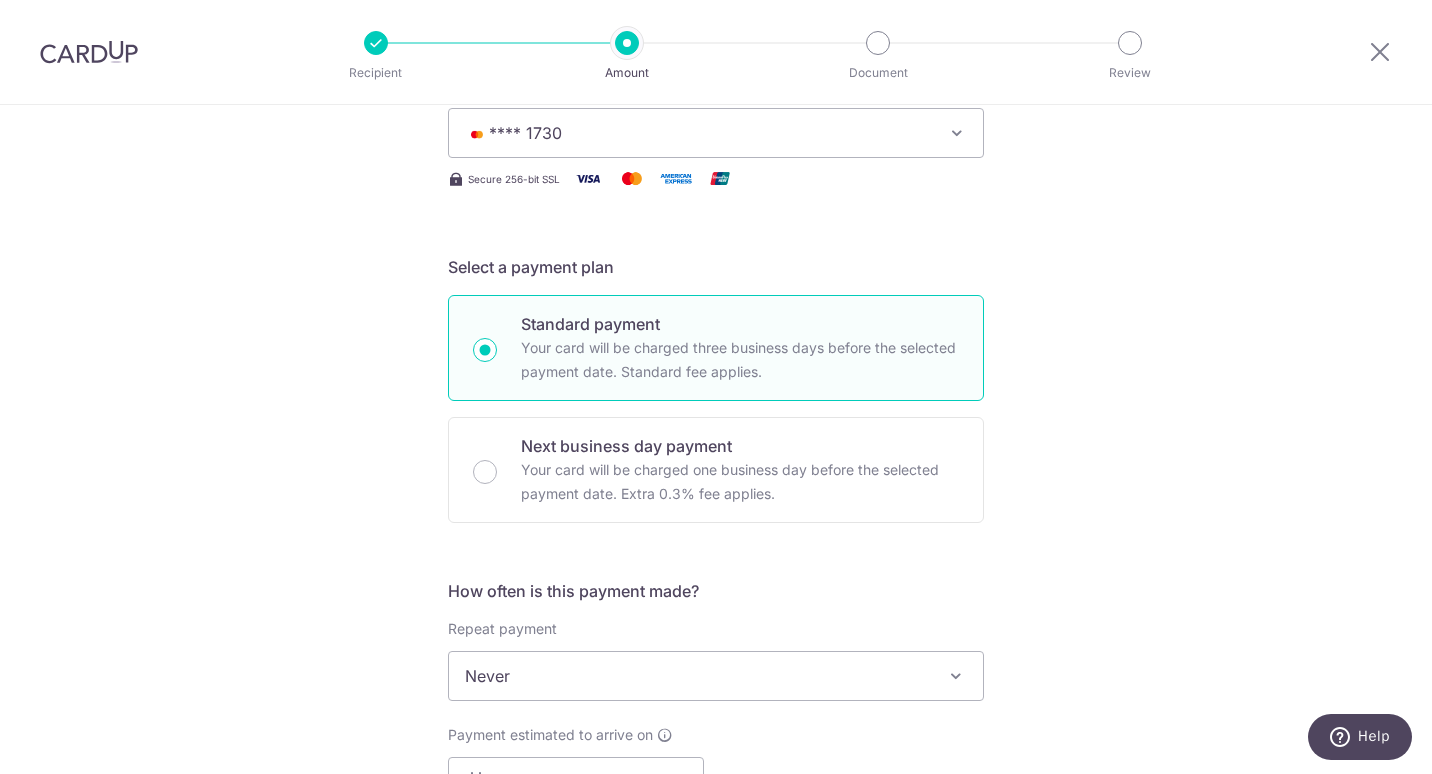 scroll, scrollTop: 500, scrollLeft: 0, axis: vertical 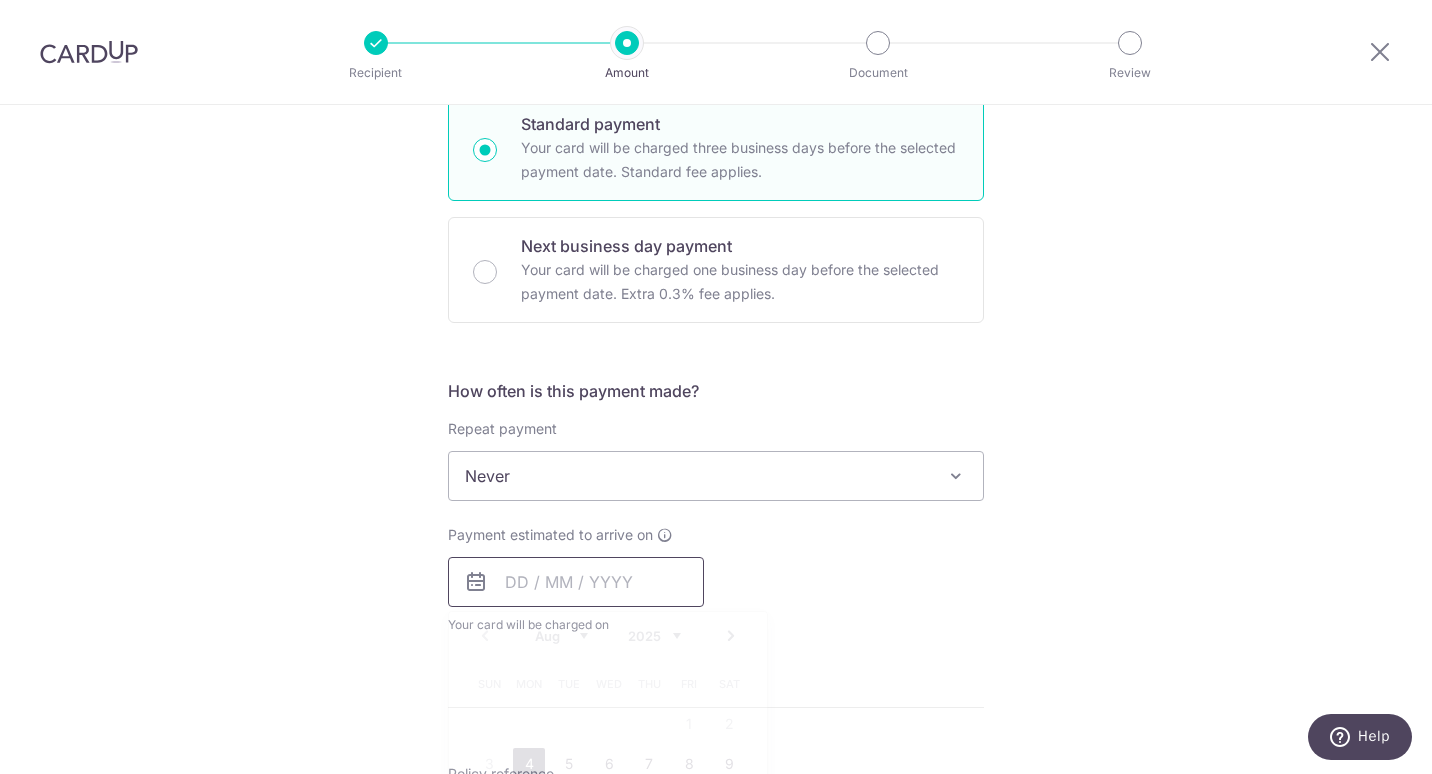 click at bounding box center [576, 582] 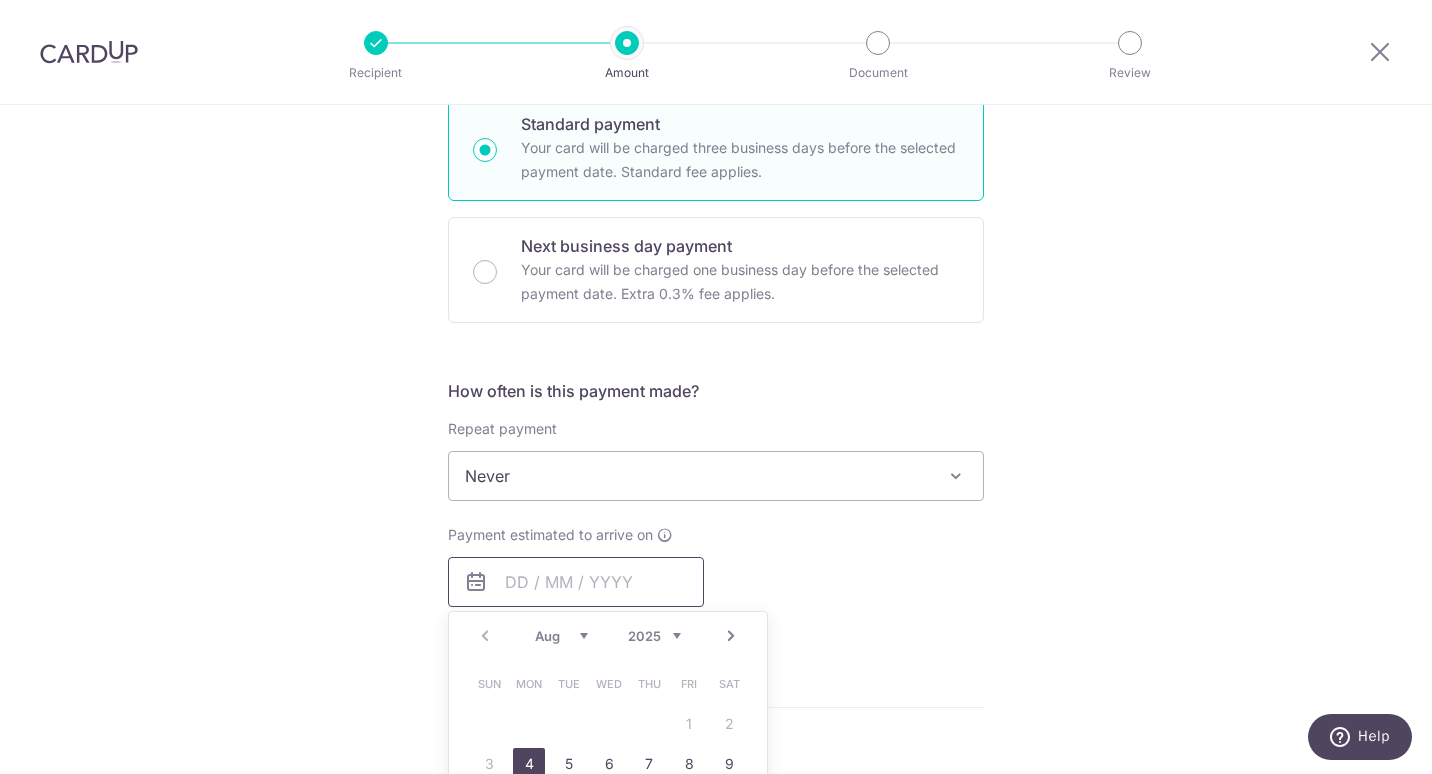scroll, scrollTop: 600, scrollLeft: 0, axis: vertical 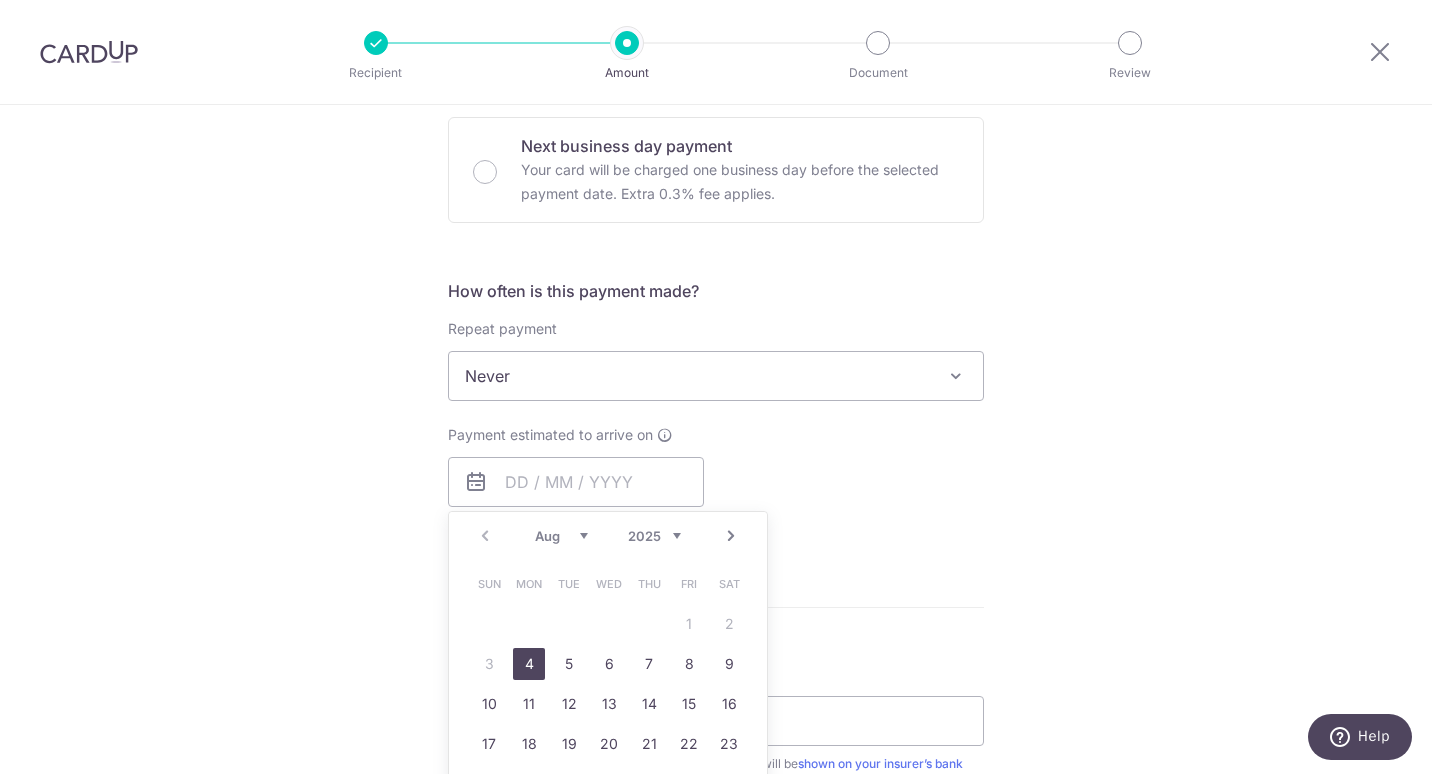 click on "4" at bounding box center (529, 664) 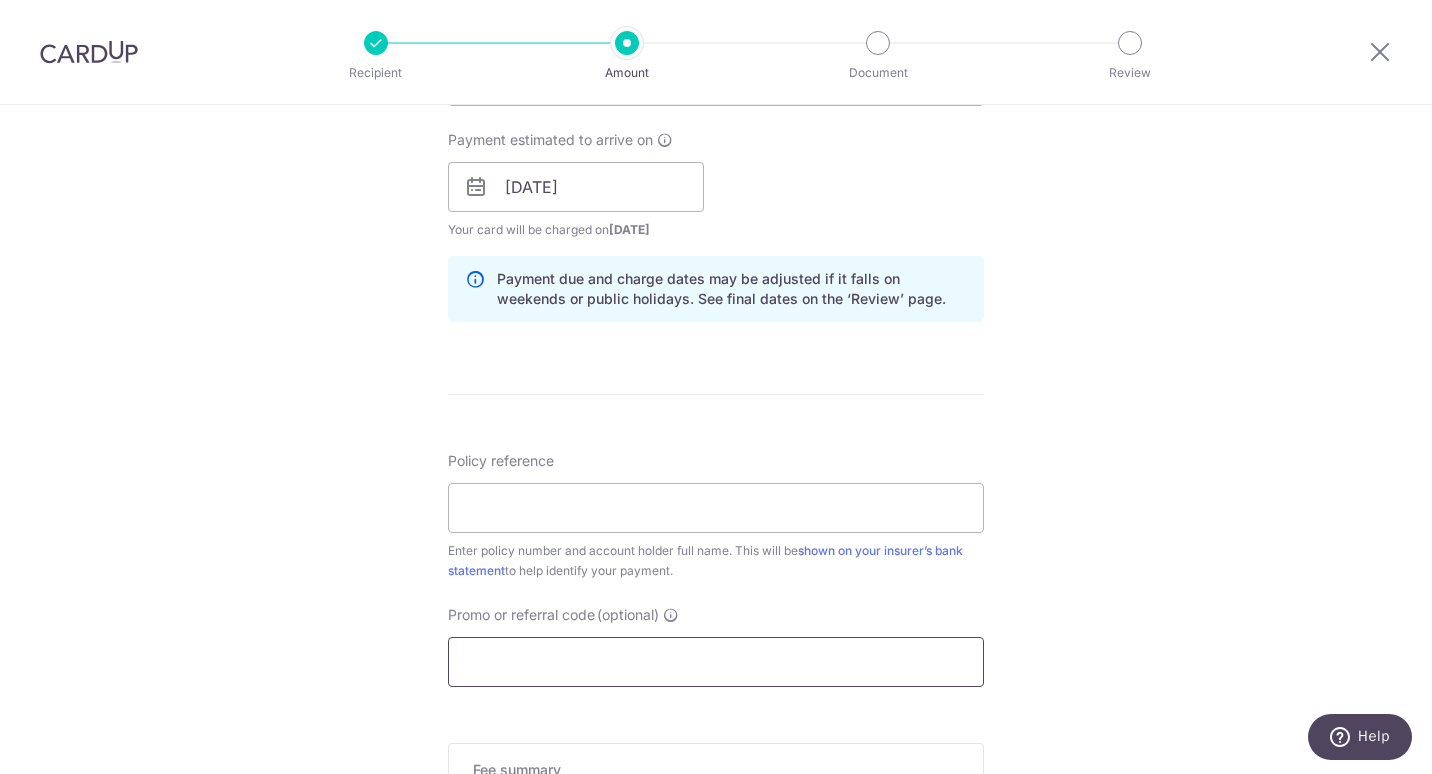 scroll, scrollTop: 1000, scrollLeft: 0, axis: vertical 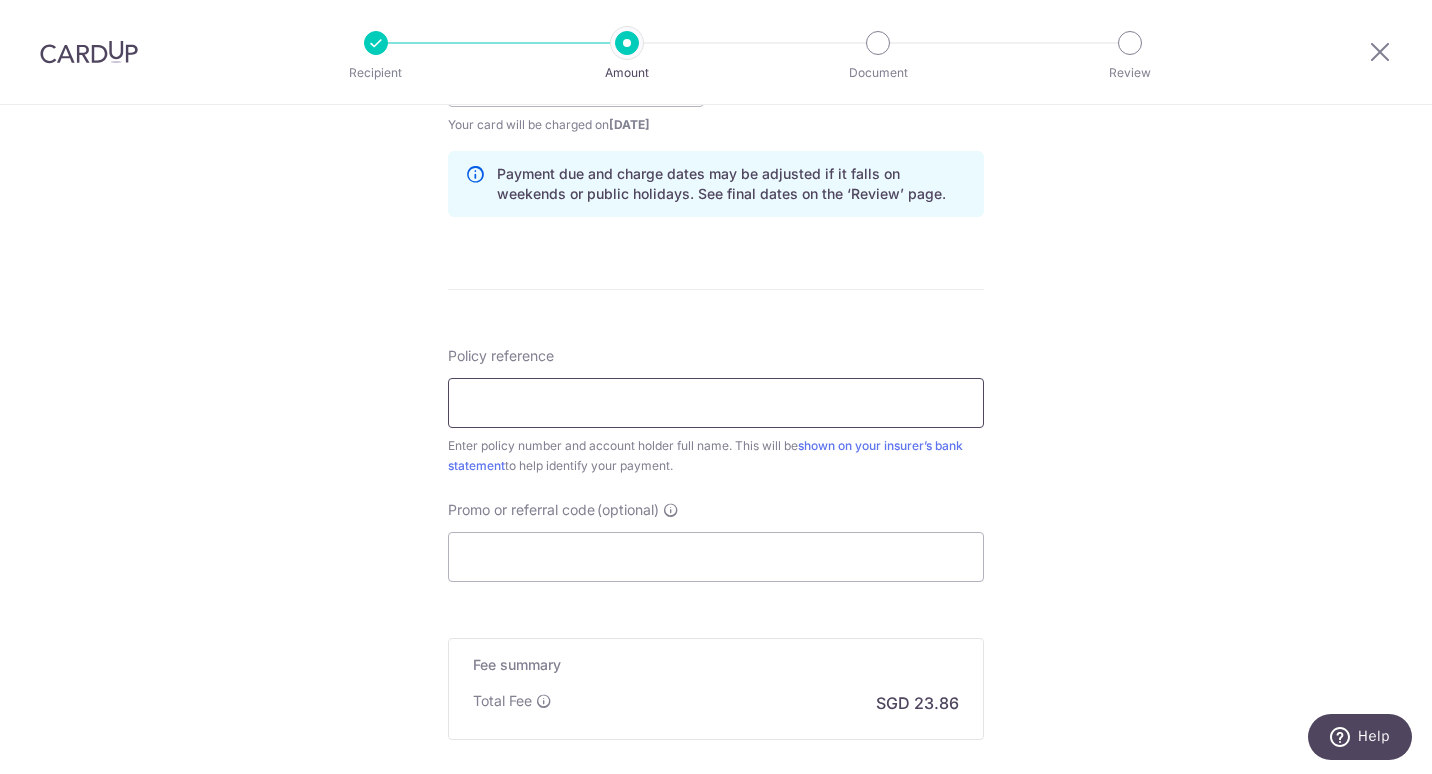click on "Policy reference" at bounding box center [716, 403] 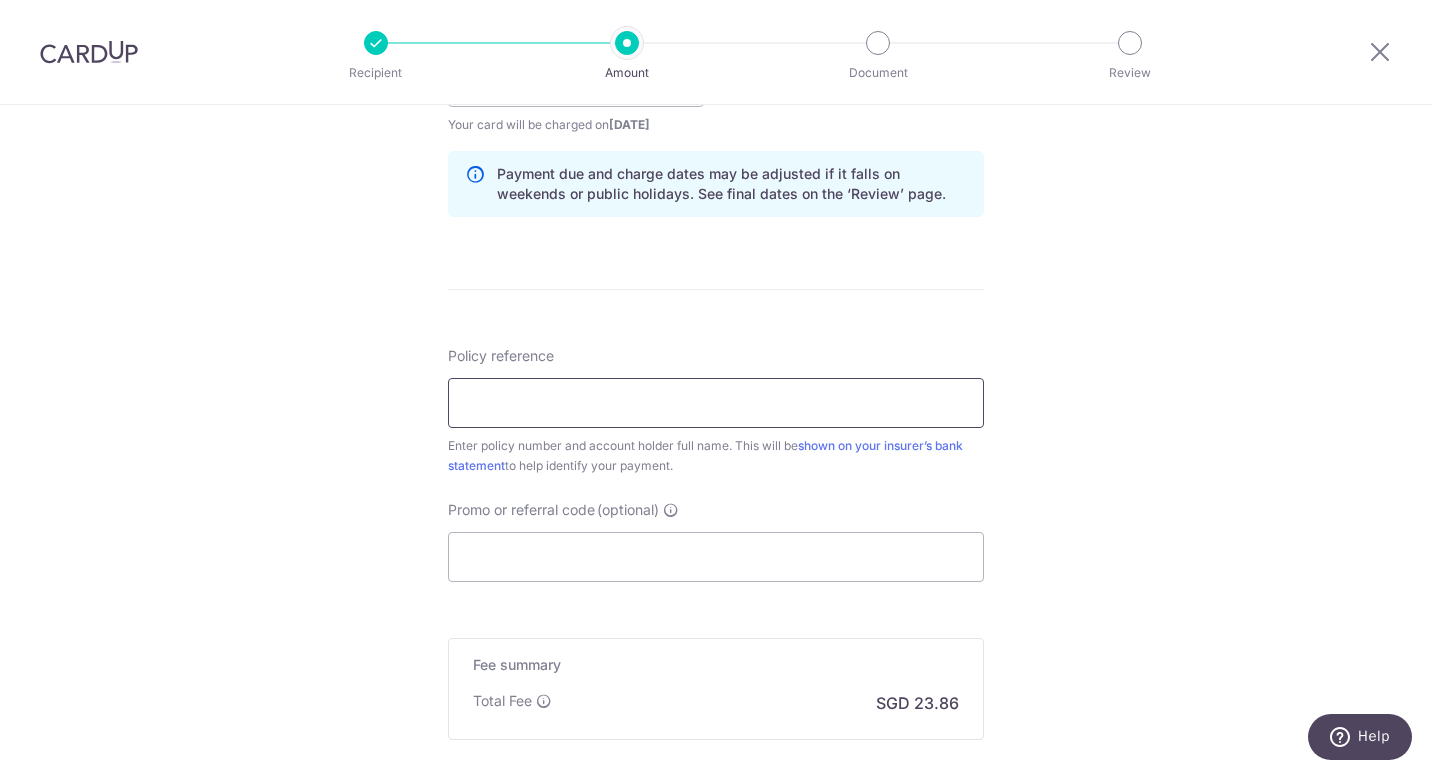 type on "2450349844 [PERSON_NAME] [PERSON_NAME]" 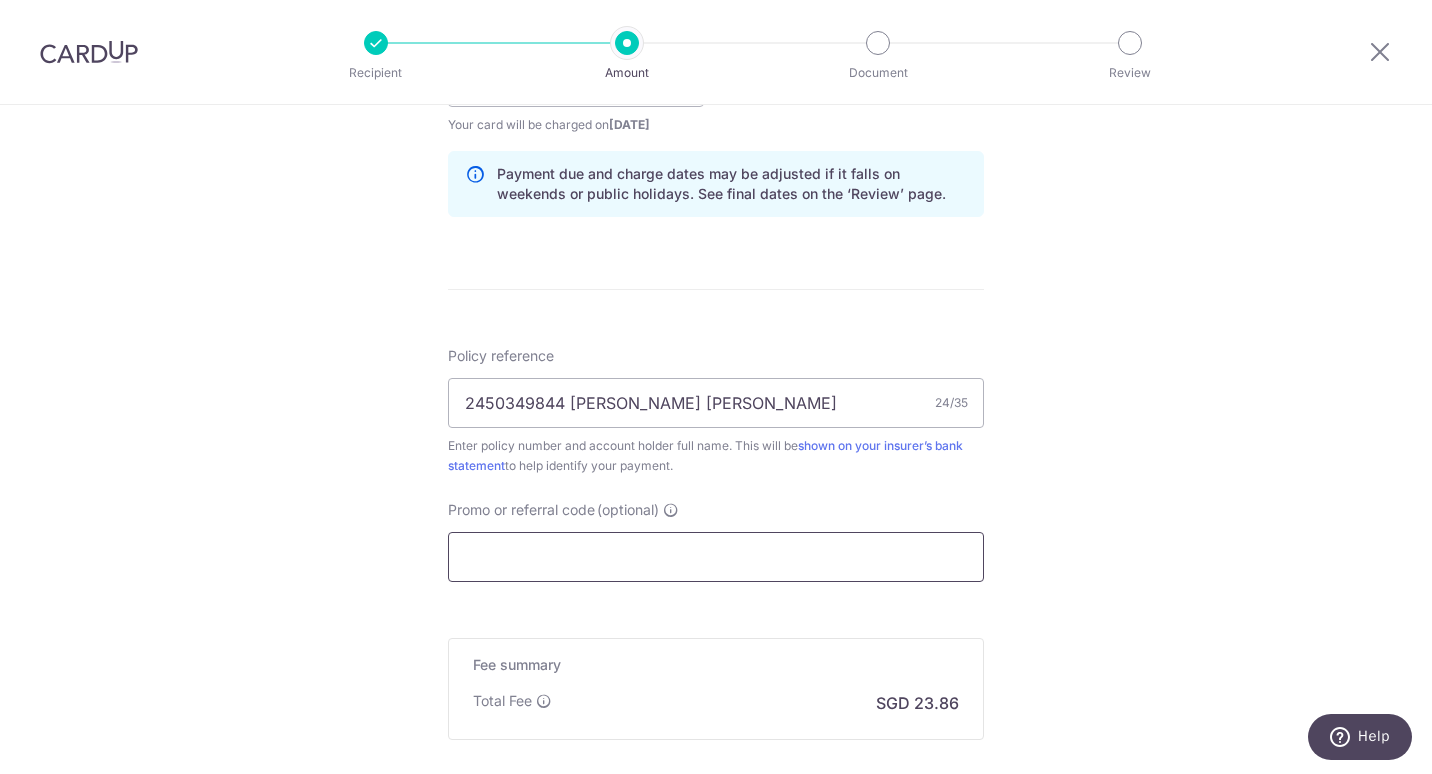 click on "Promo or referral code
(optional)" at bounding box center [716, 557] 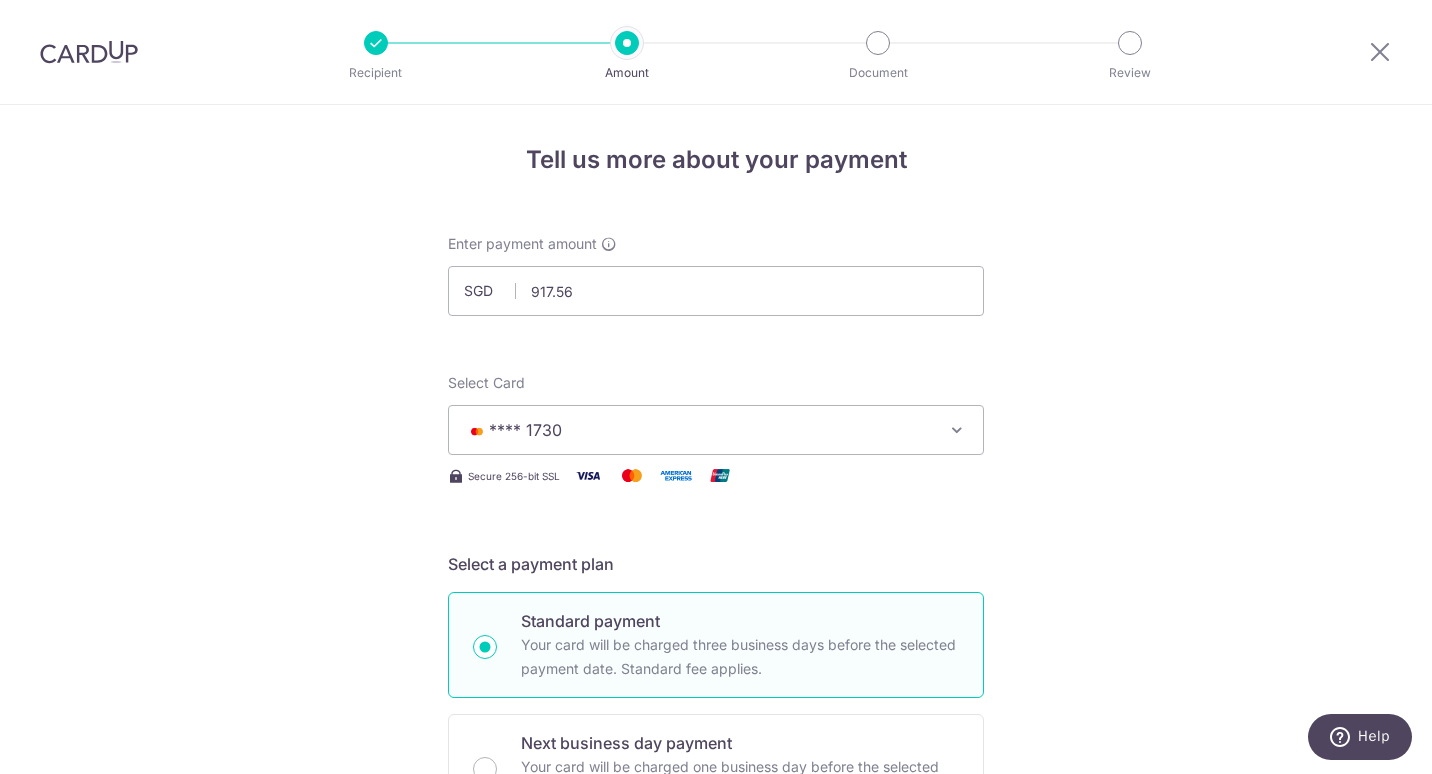 scroll, scrollTop: 0, scrollLeft: 0, axis: both 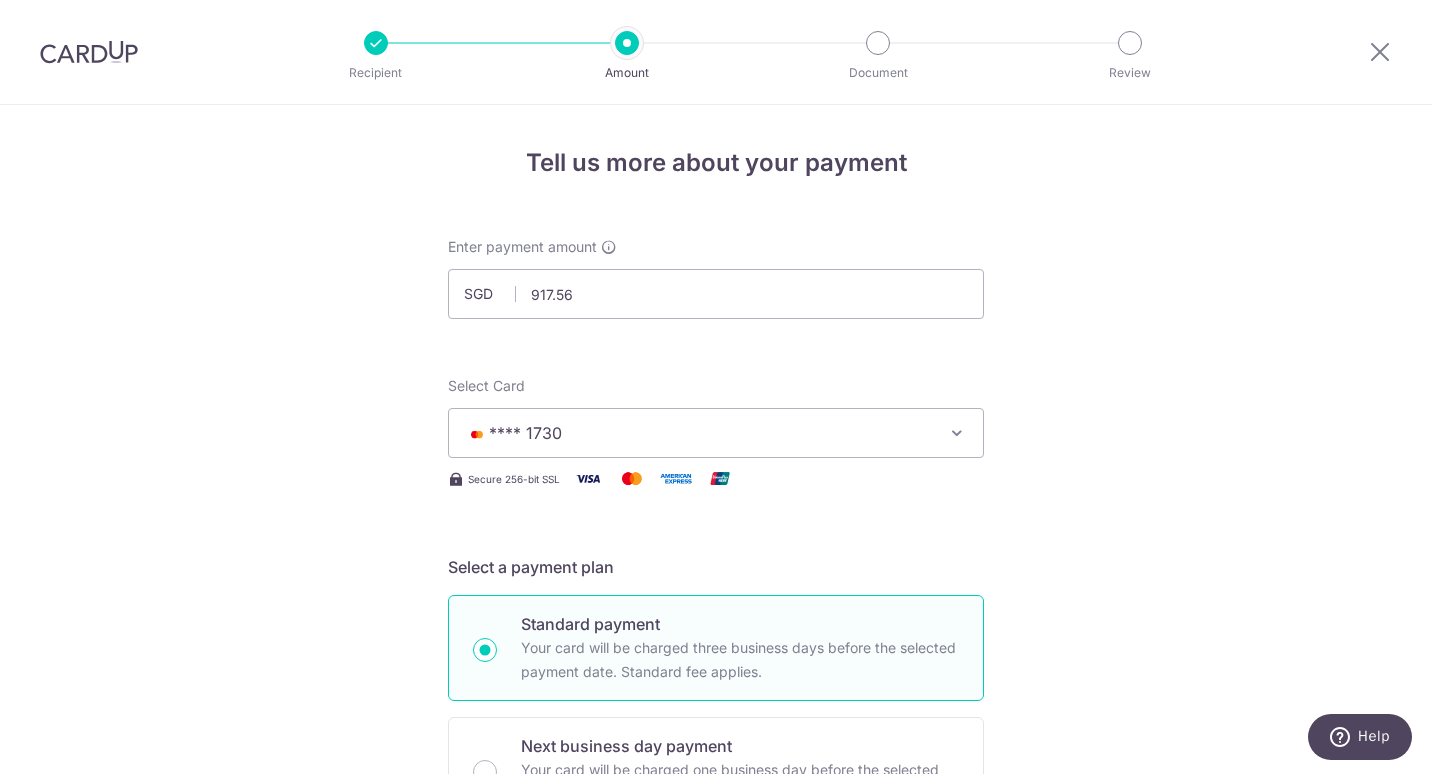 type on "OCBC90NMC" 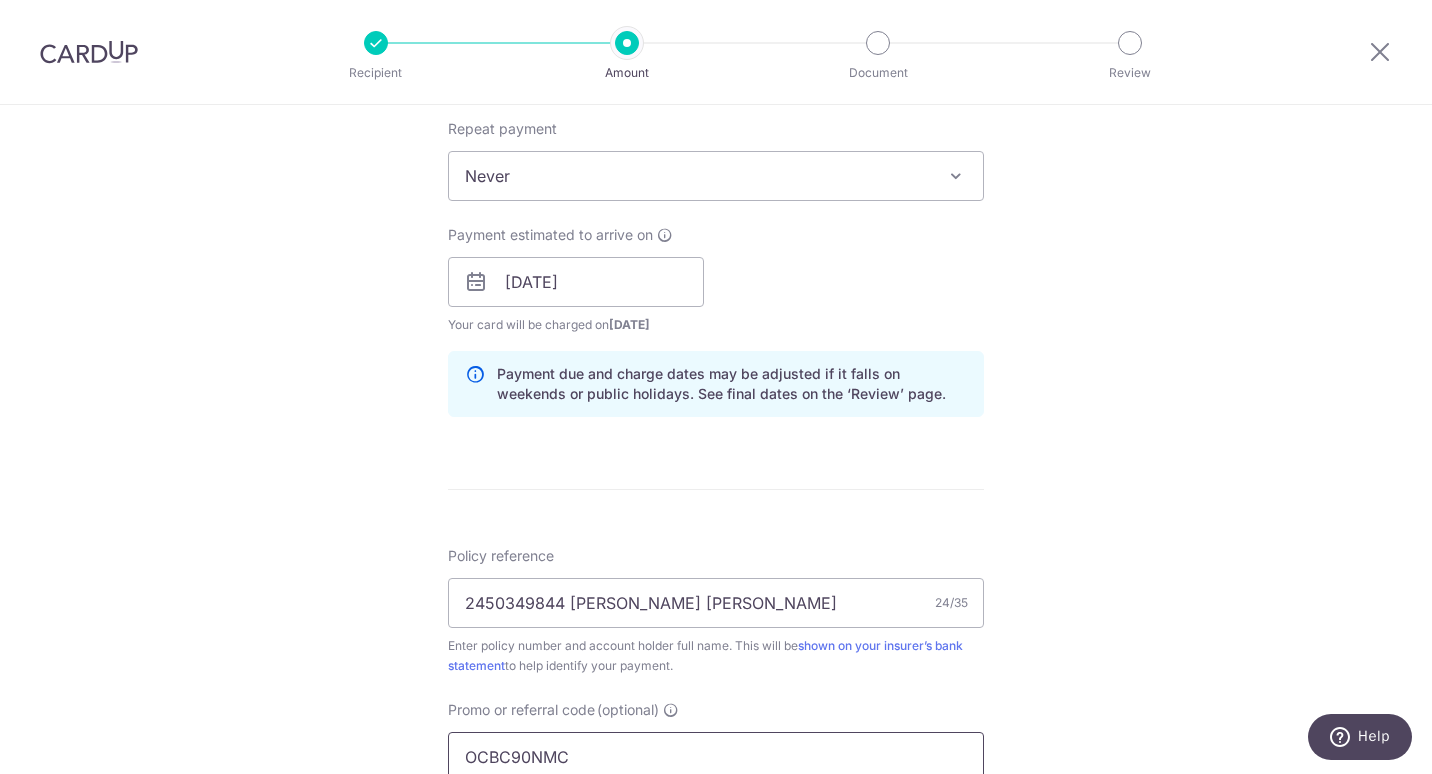 scroll, scrollTop: 1312, scrollLeft: 0, axis: vertical 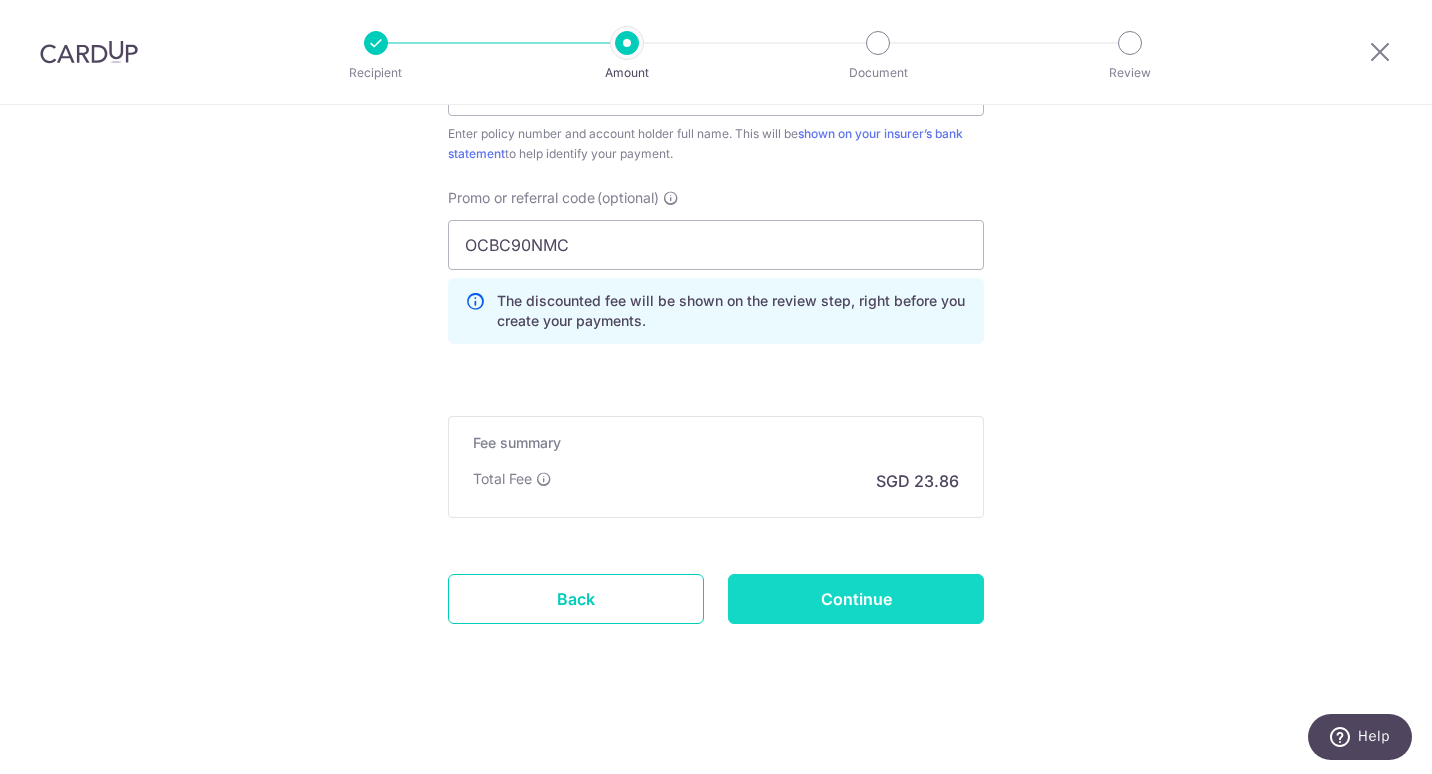 click on "Continue" at bounding box center (856, 599) 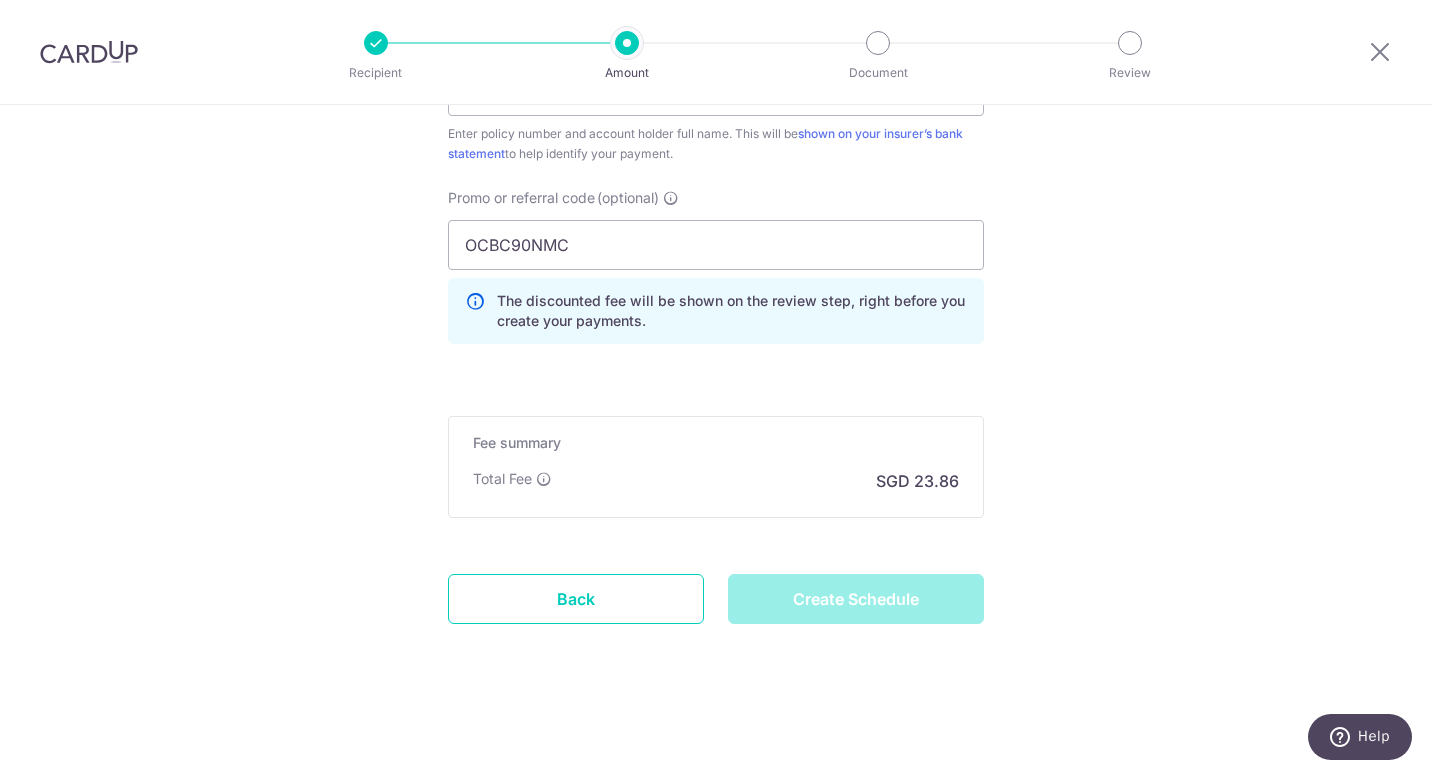 type on "Create Schedule" 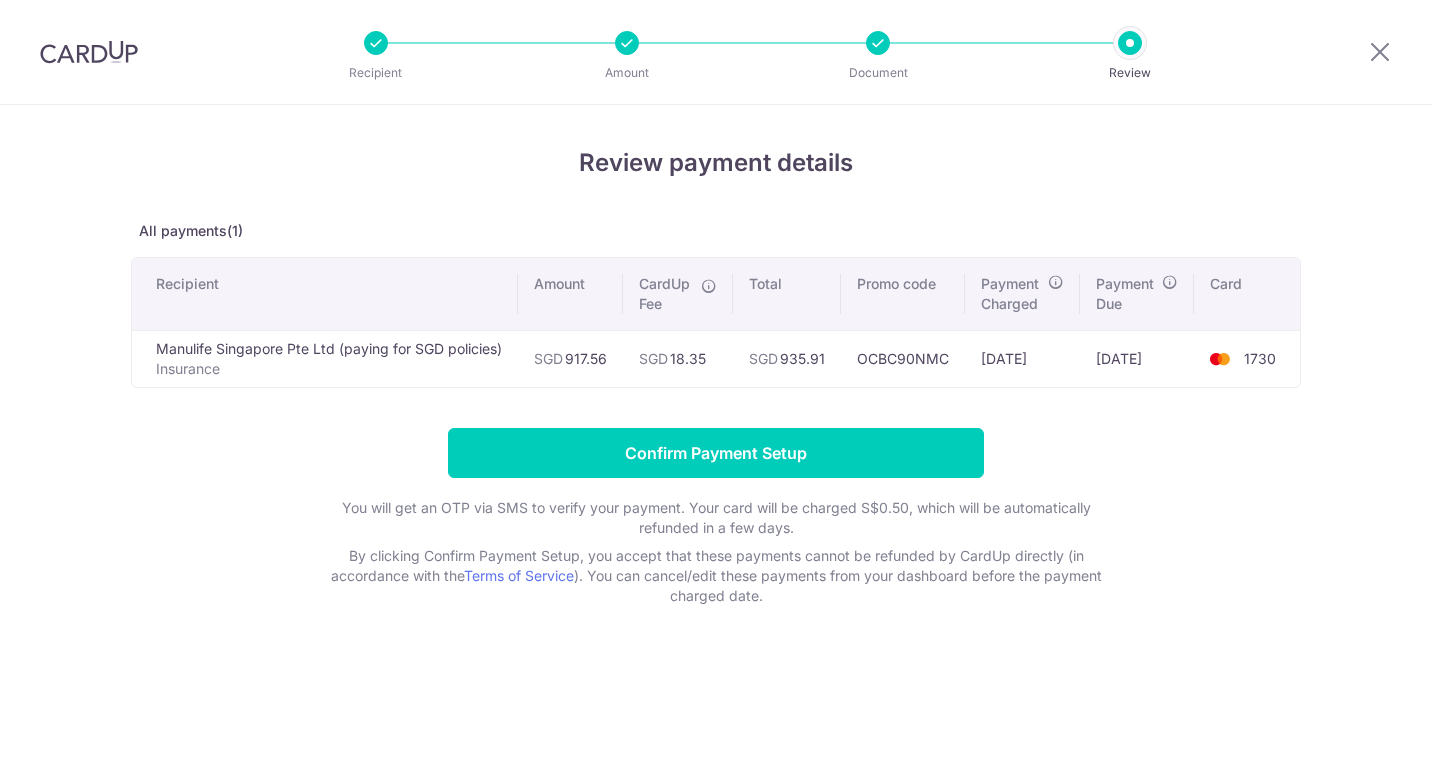 scroll, scrollTop: 0, scrollLeft: 0, axis: both 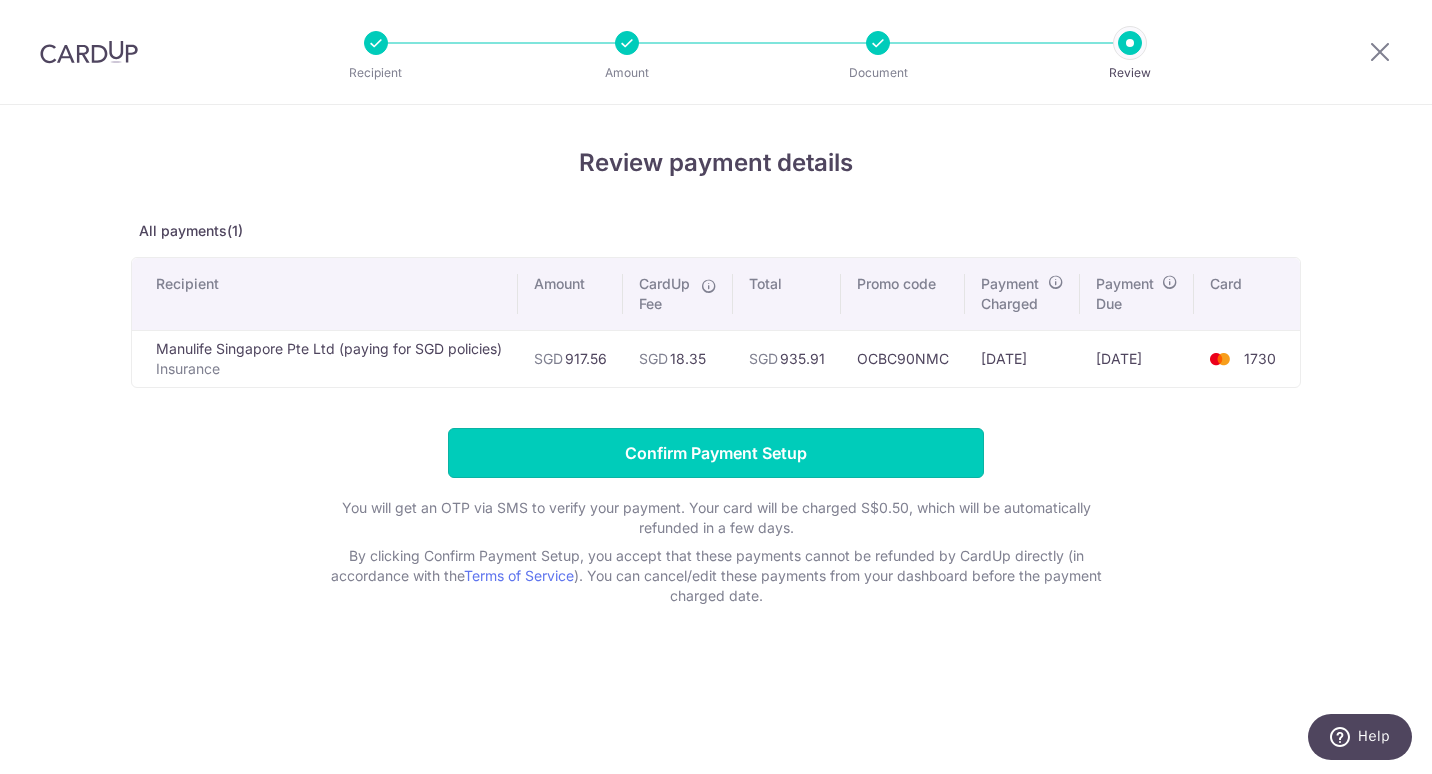drag, startPoint x: 775, startPoint y: 456, endPoint x: 782, endPoint y: 533, distance: 77.31753 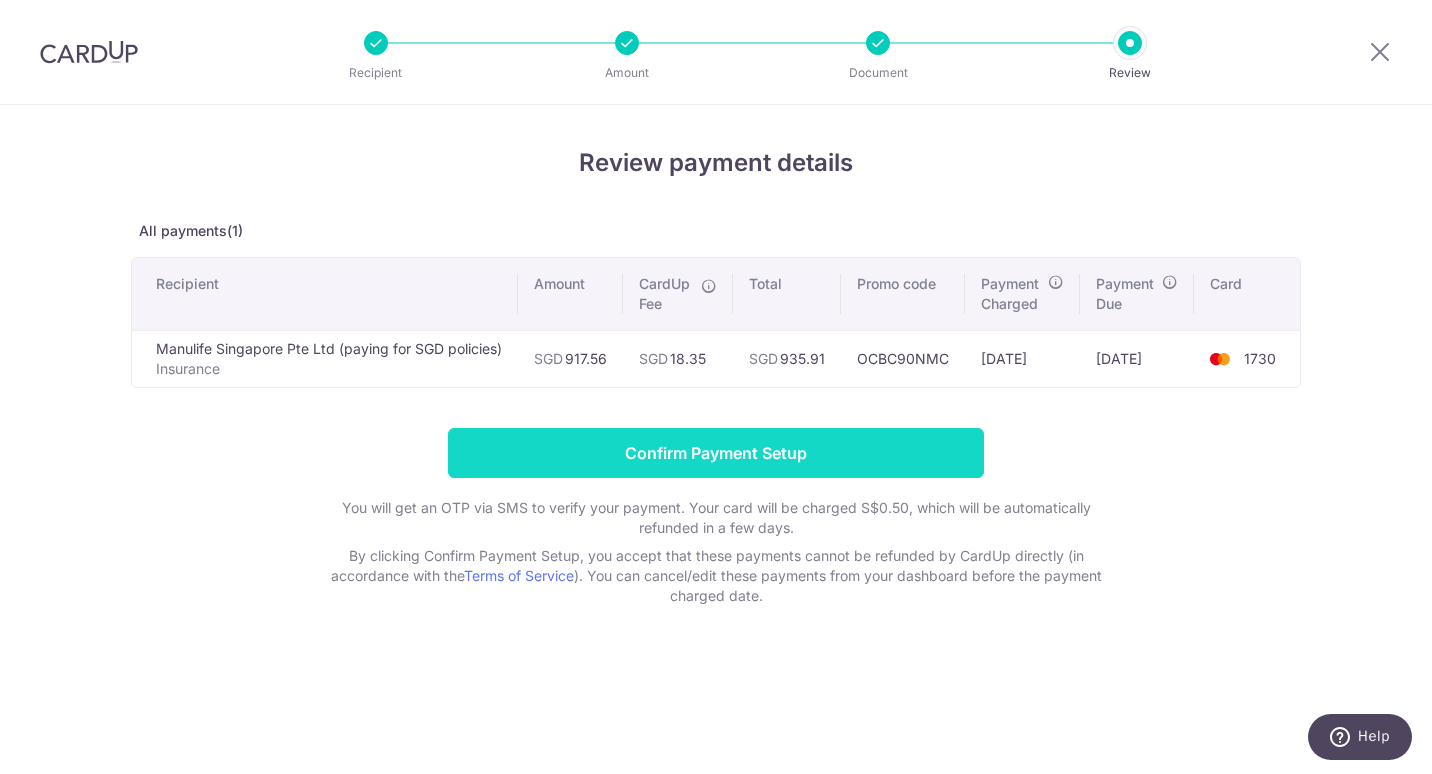 click on "Confirm Payment Setup" at bounding box center (716, 453) 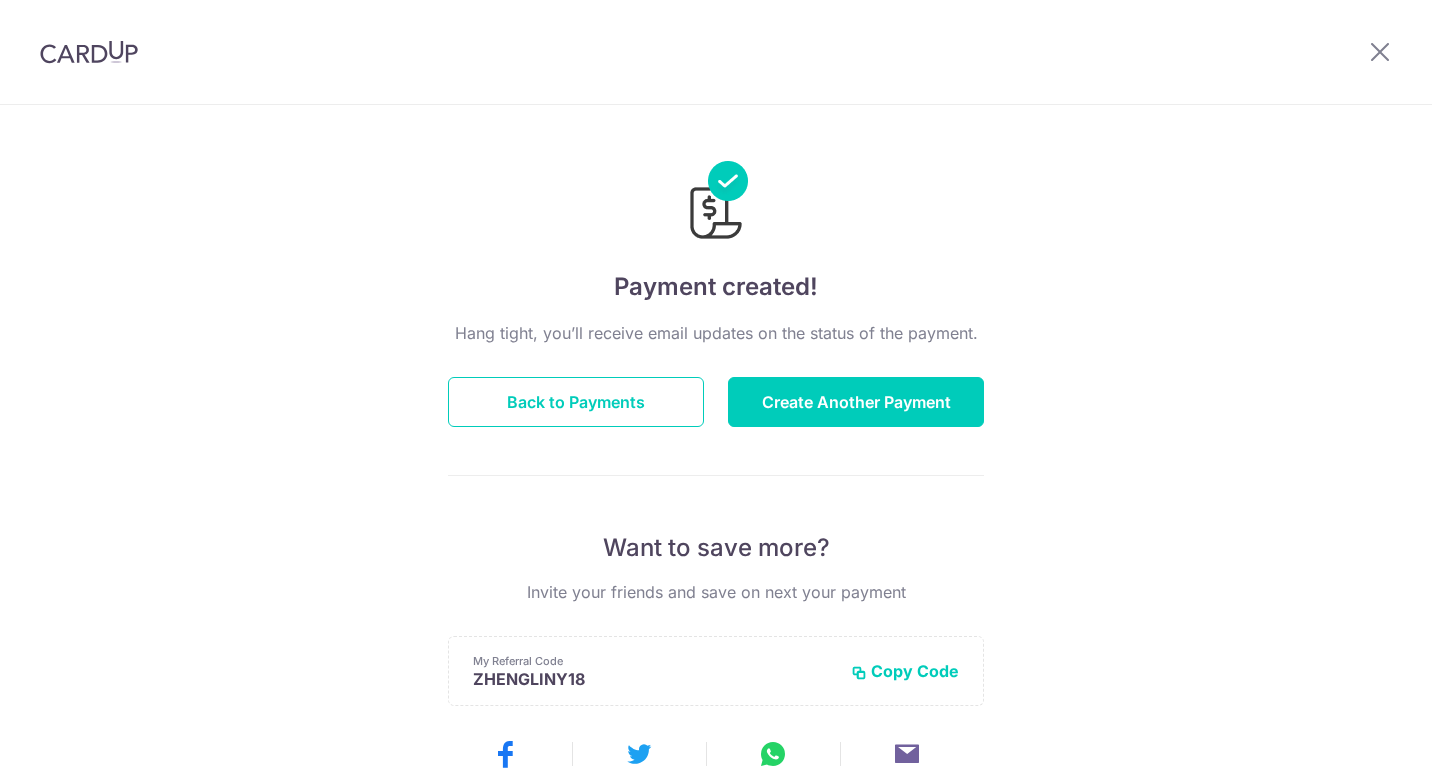 scroll, scrollTop: 0, scrollLeft: 0, axis: both 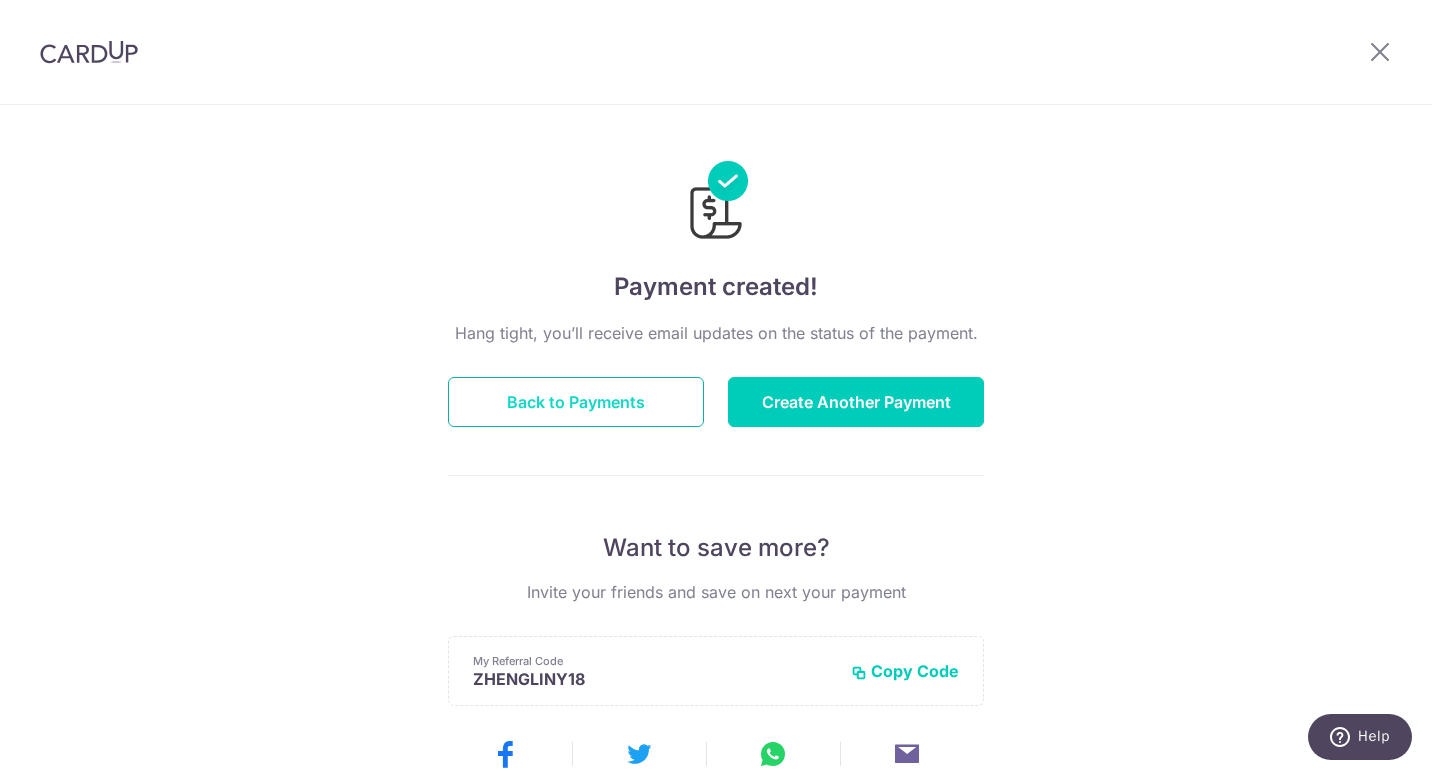 click on "Back to Payments" at bounding box center [576, 402] 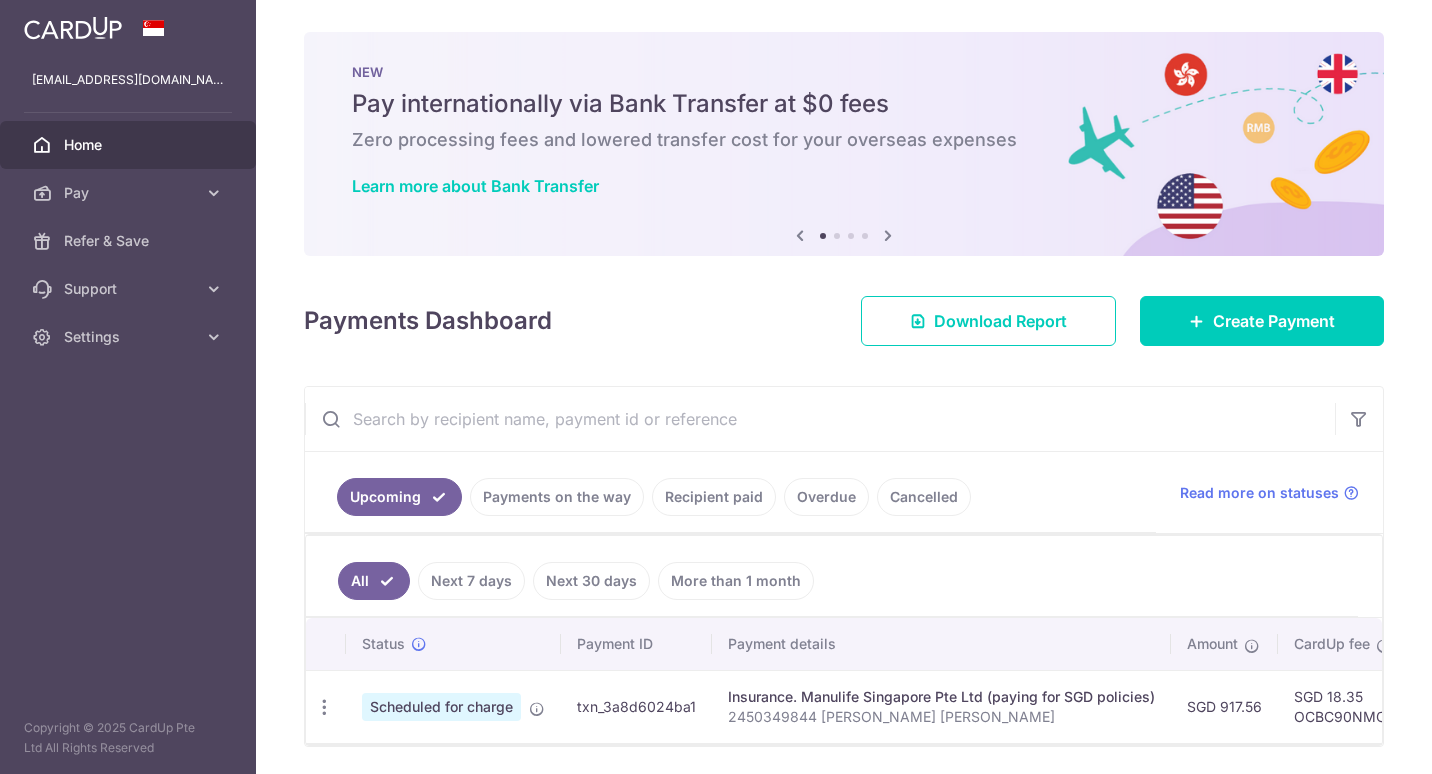 scroll, scrollTop: 0, scrollLeft: 0, axis: both 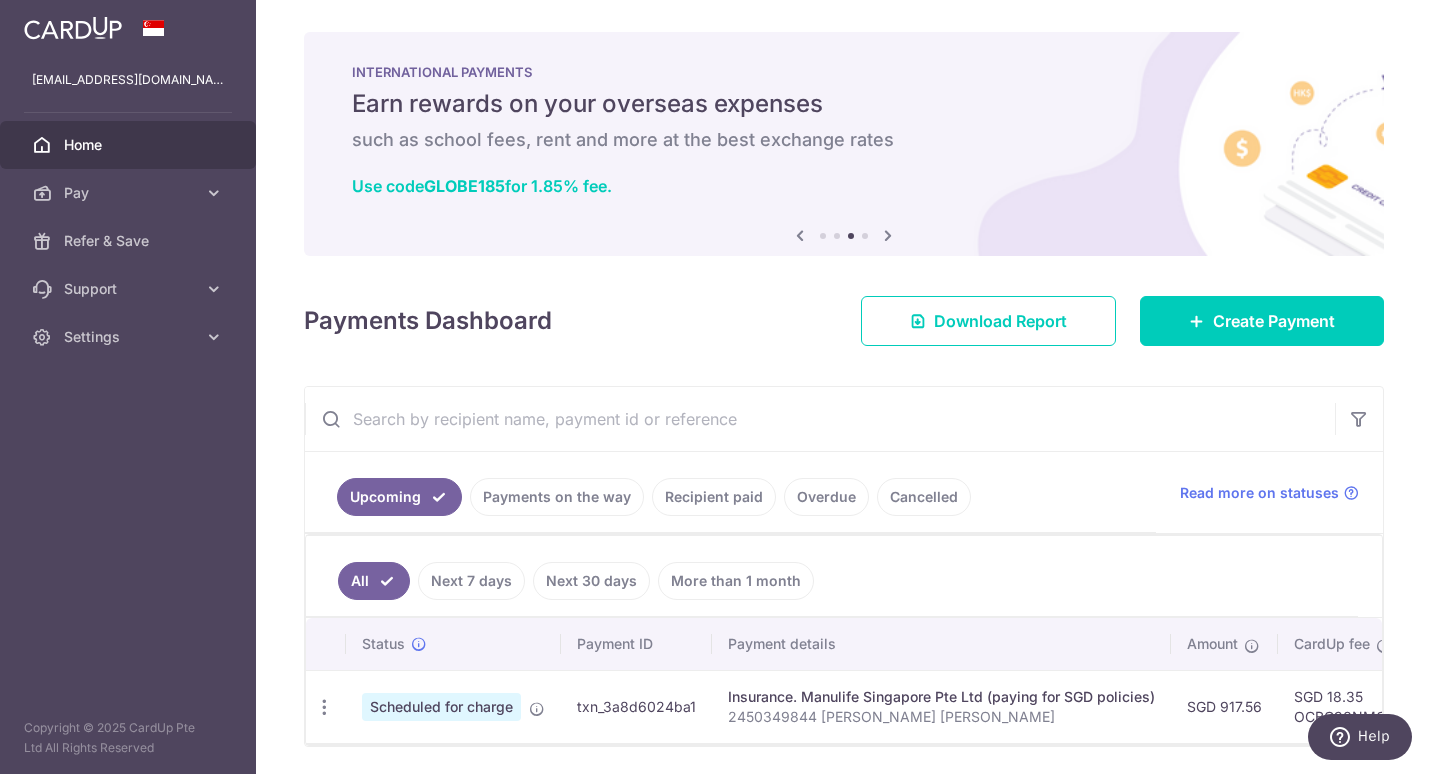 click on "Home" at bounding box center (130, 145) 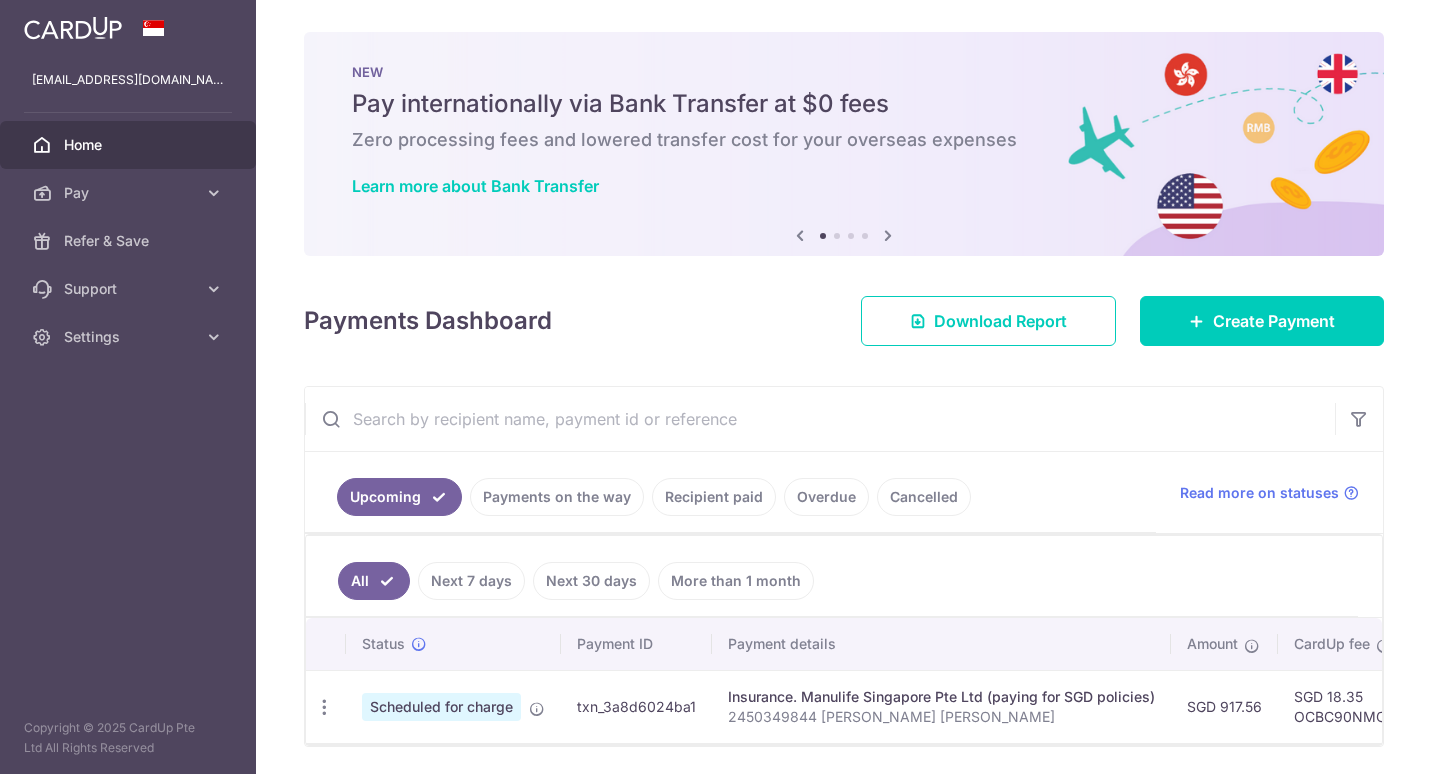 scroll, scrollTop: 0, scrollLeft: 0, axis: both 